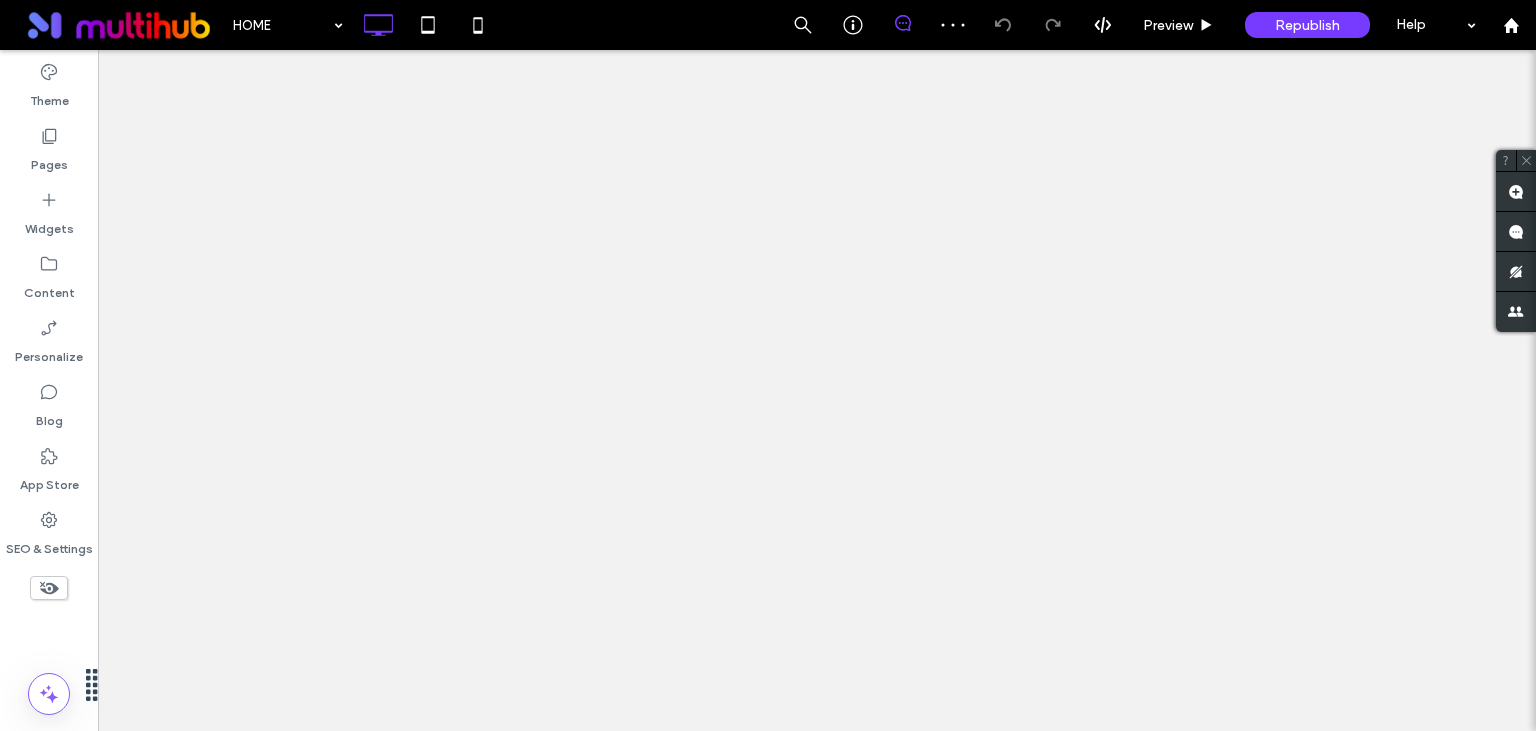 scroll, scrollTop: 0, scrollLeft: 0, axis: both 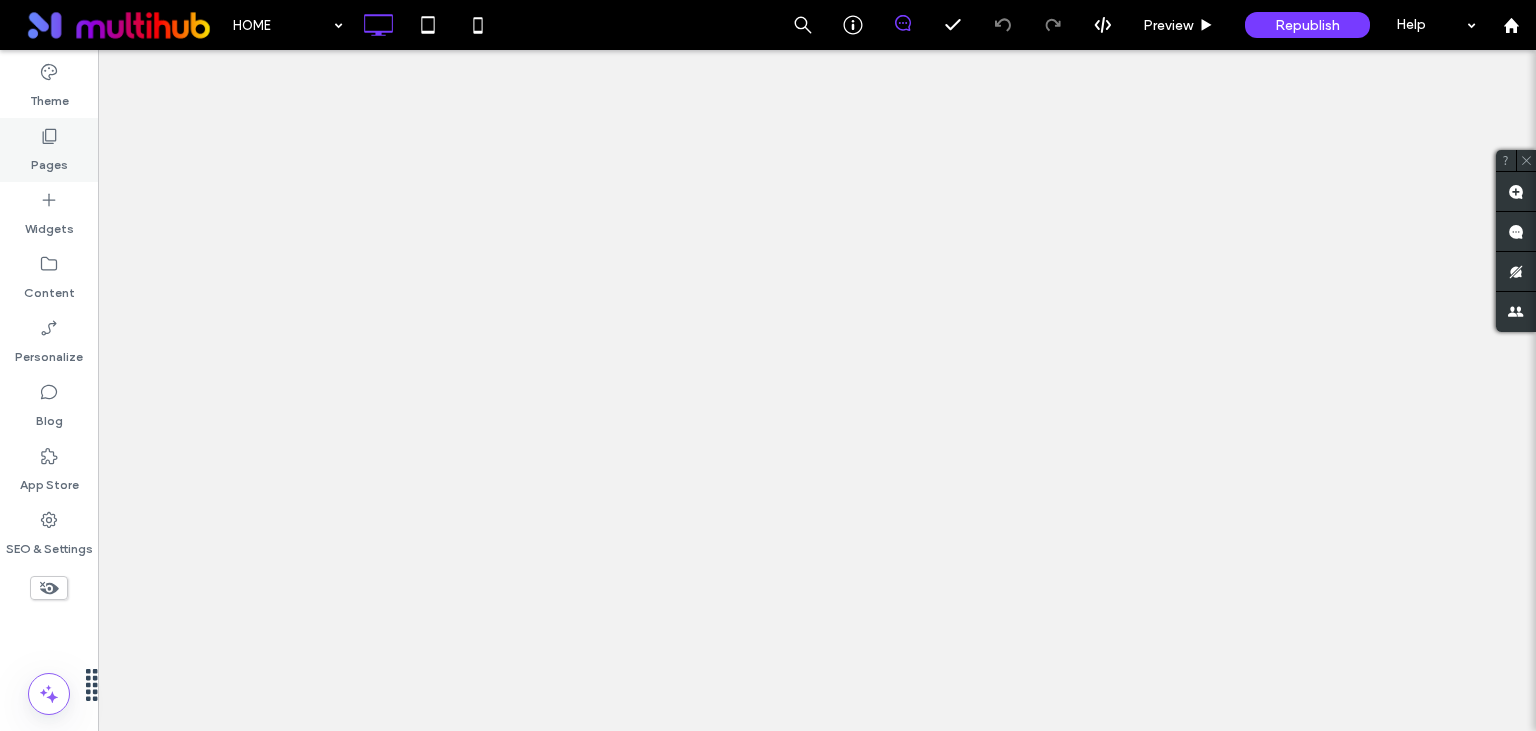 click on "Pages" at bounding box center [49, 160] 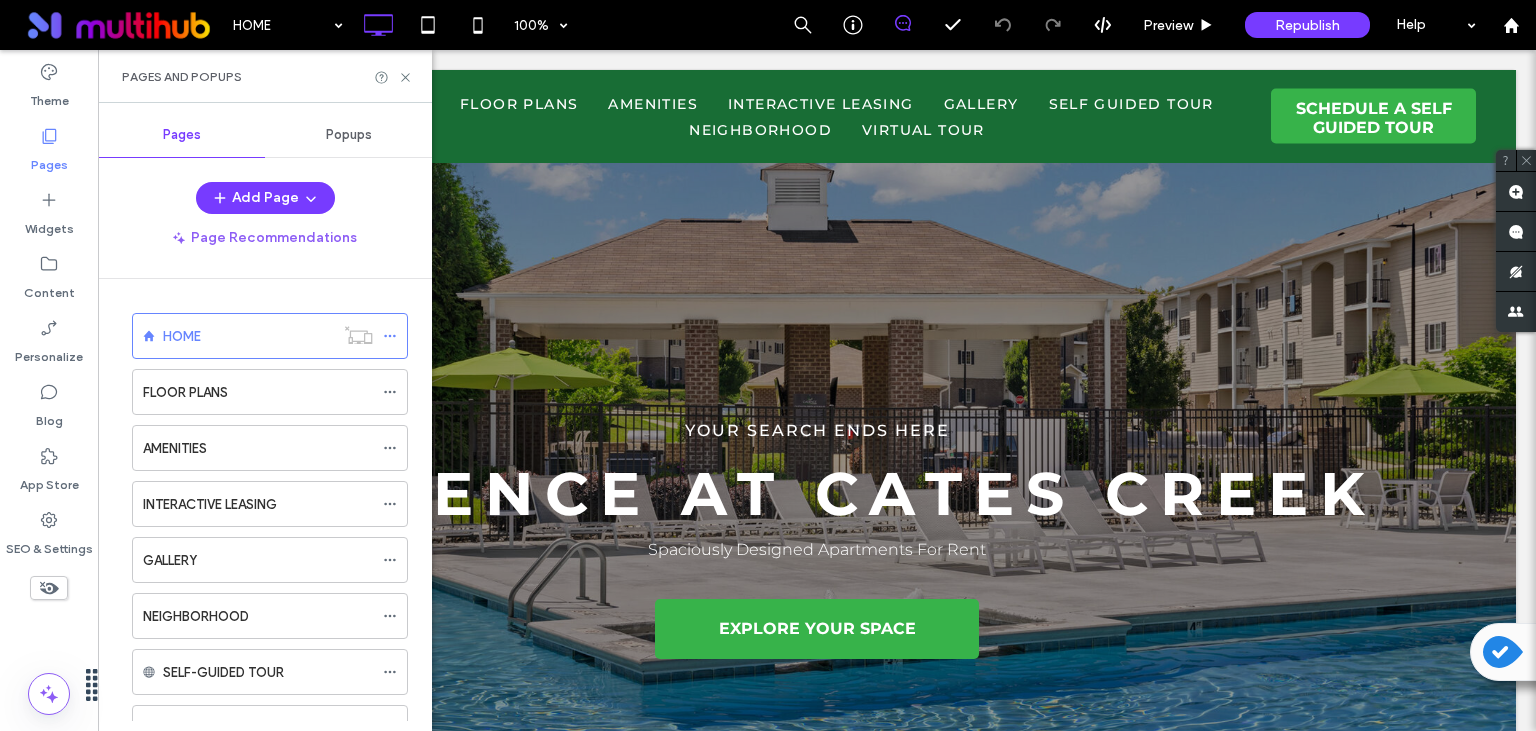 scroll, scrollTop: 633, scrollLeft: 0, axis: vertical 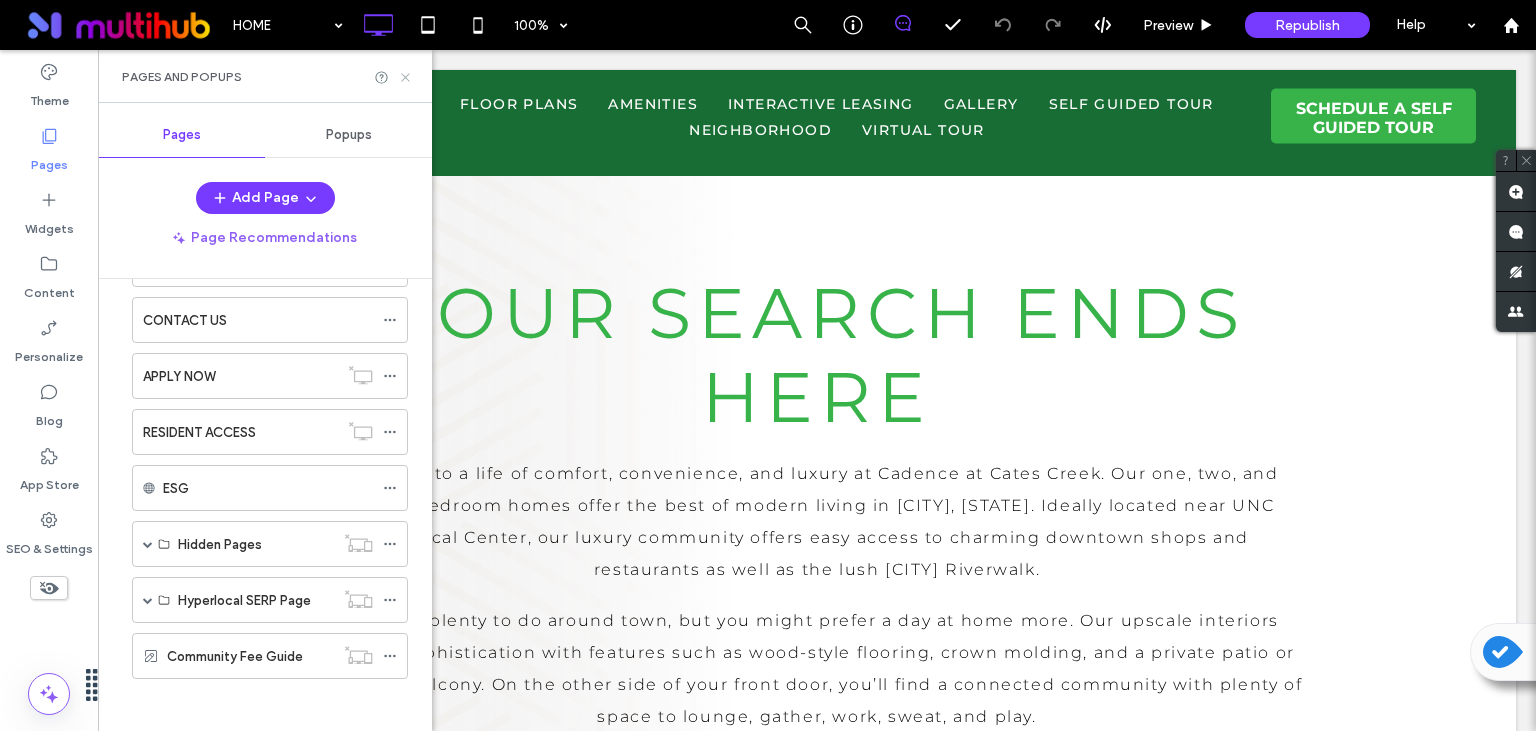 click 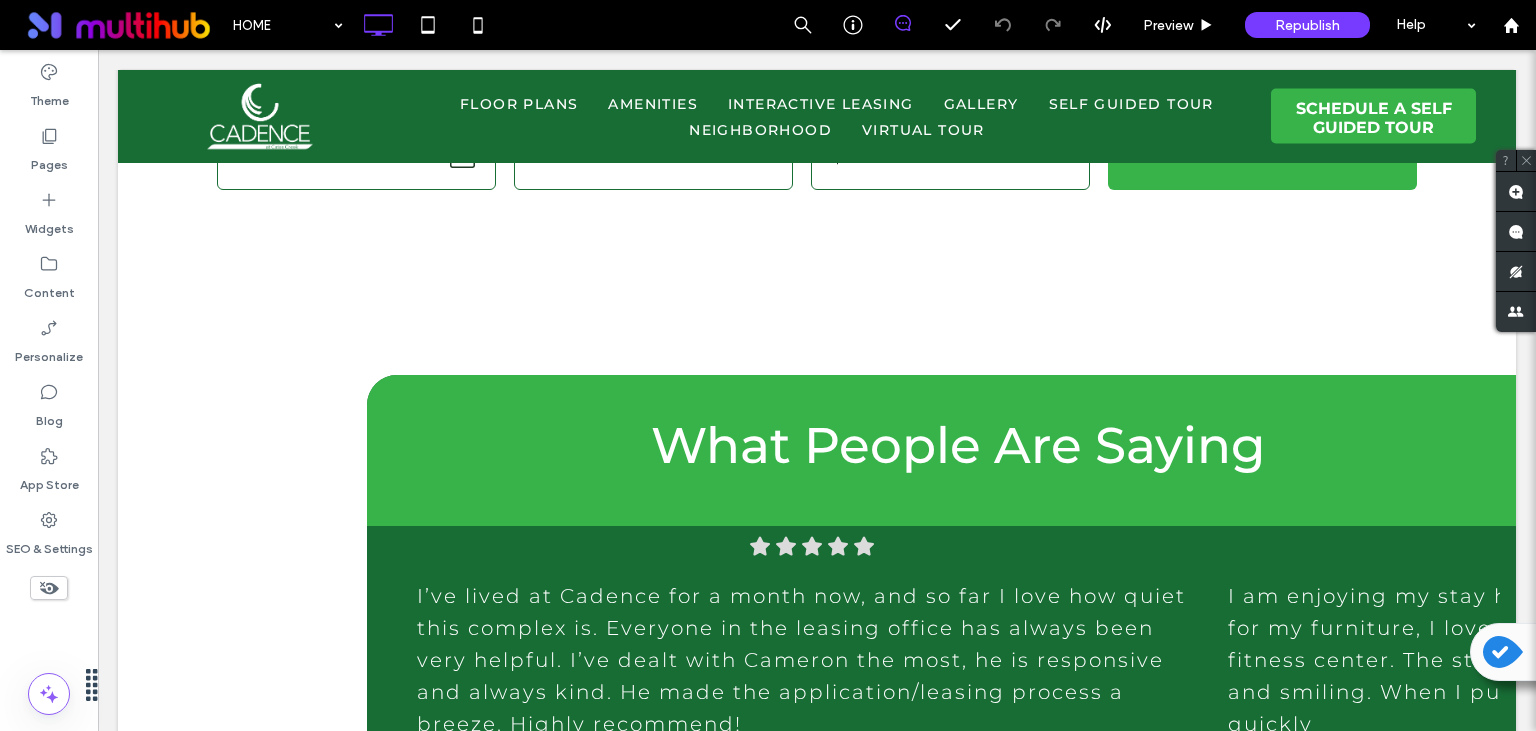 scroll, scrollTop: 3907, scrollLeft: 0, axis: vertical 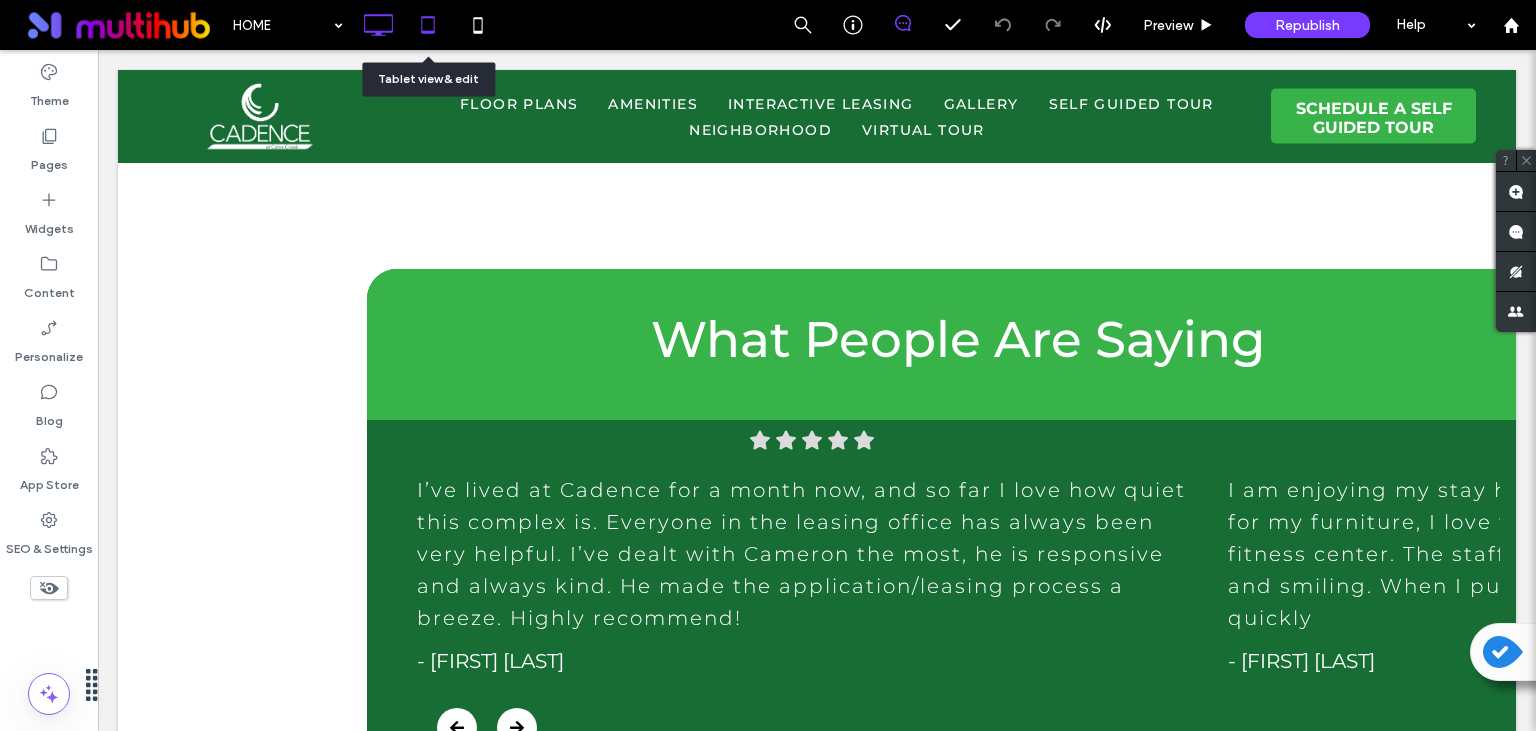 click 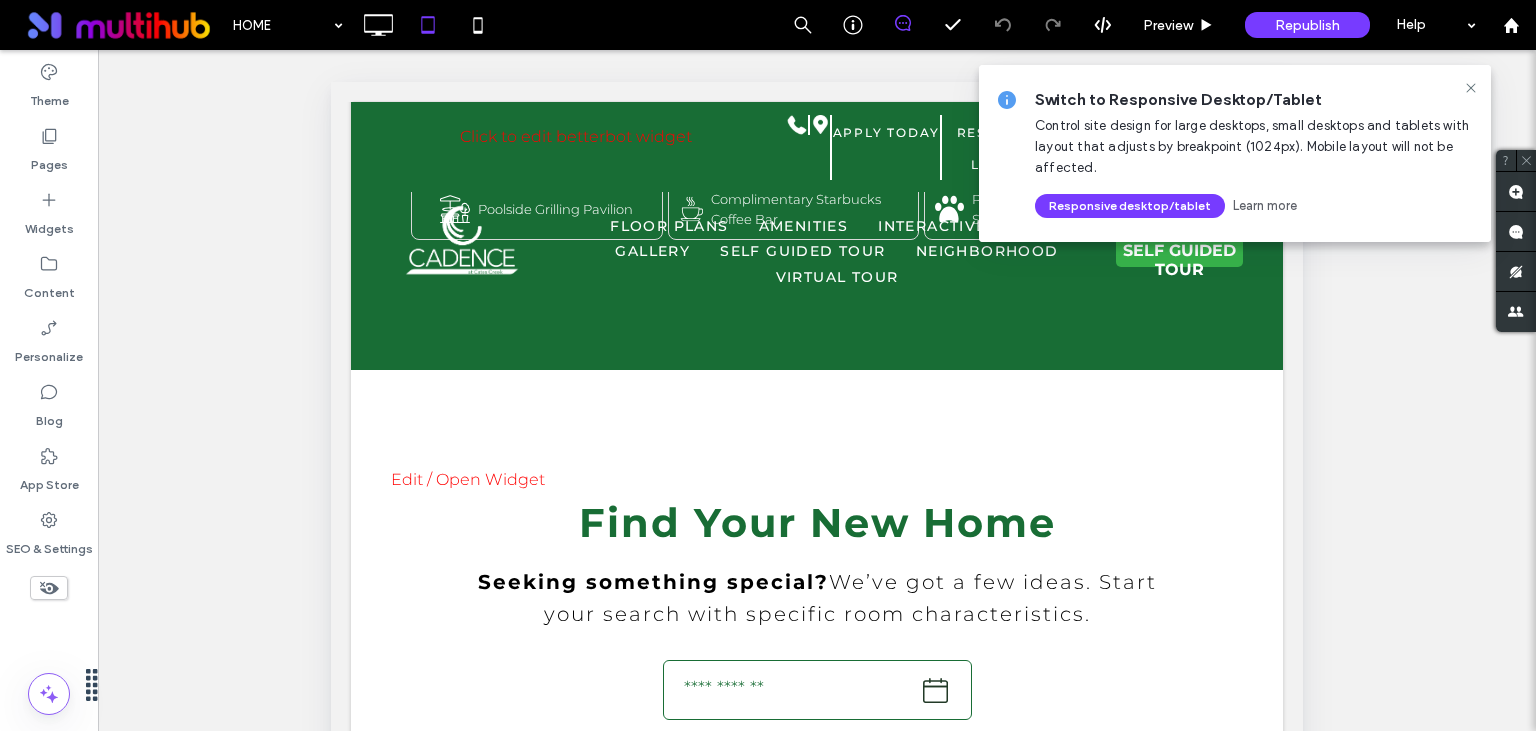 click on "Responsive desktop/tablet" at bounding box center [1130, 206] 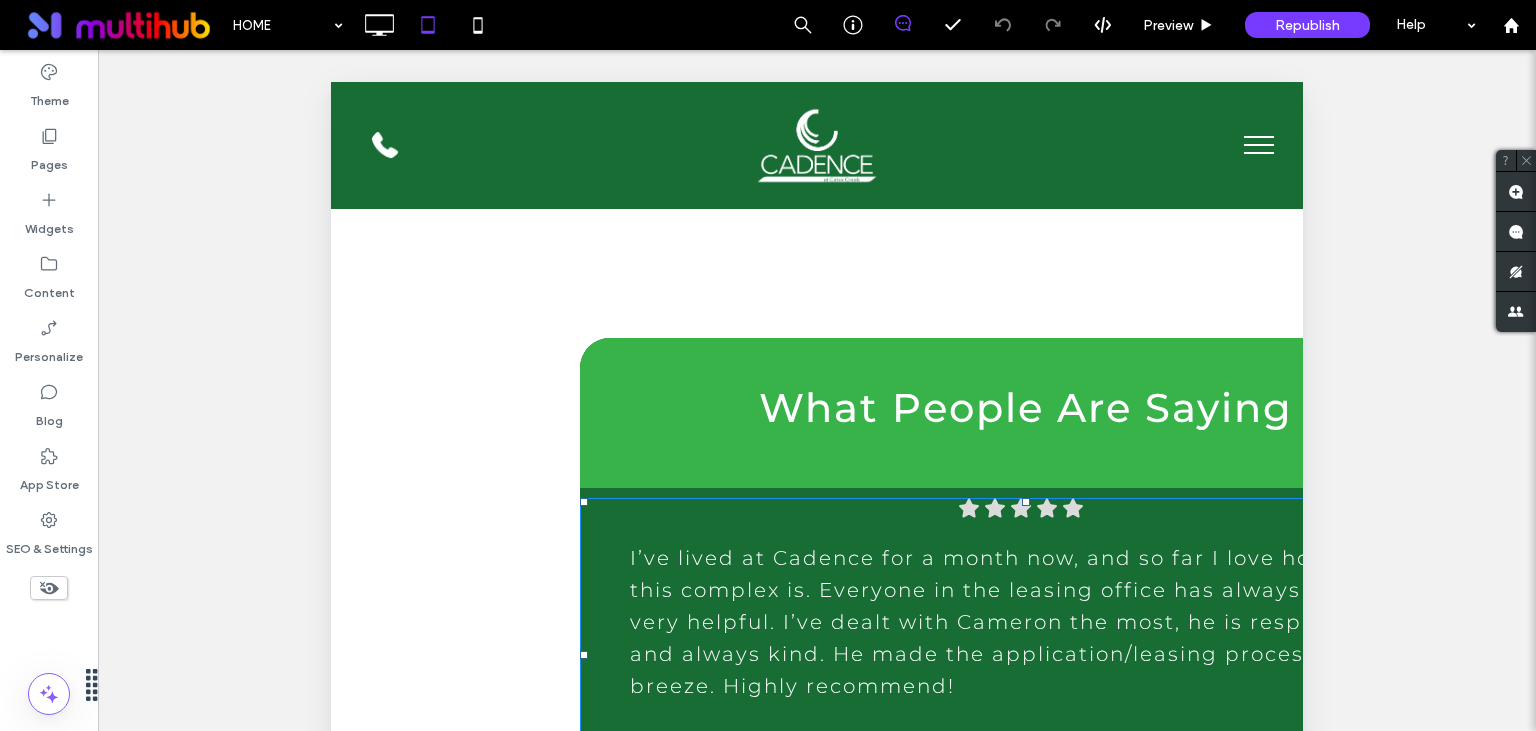 scroll, scrollTop: 4752, scrollLeft: 0, axis: vertical 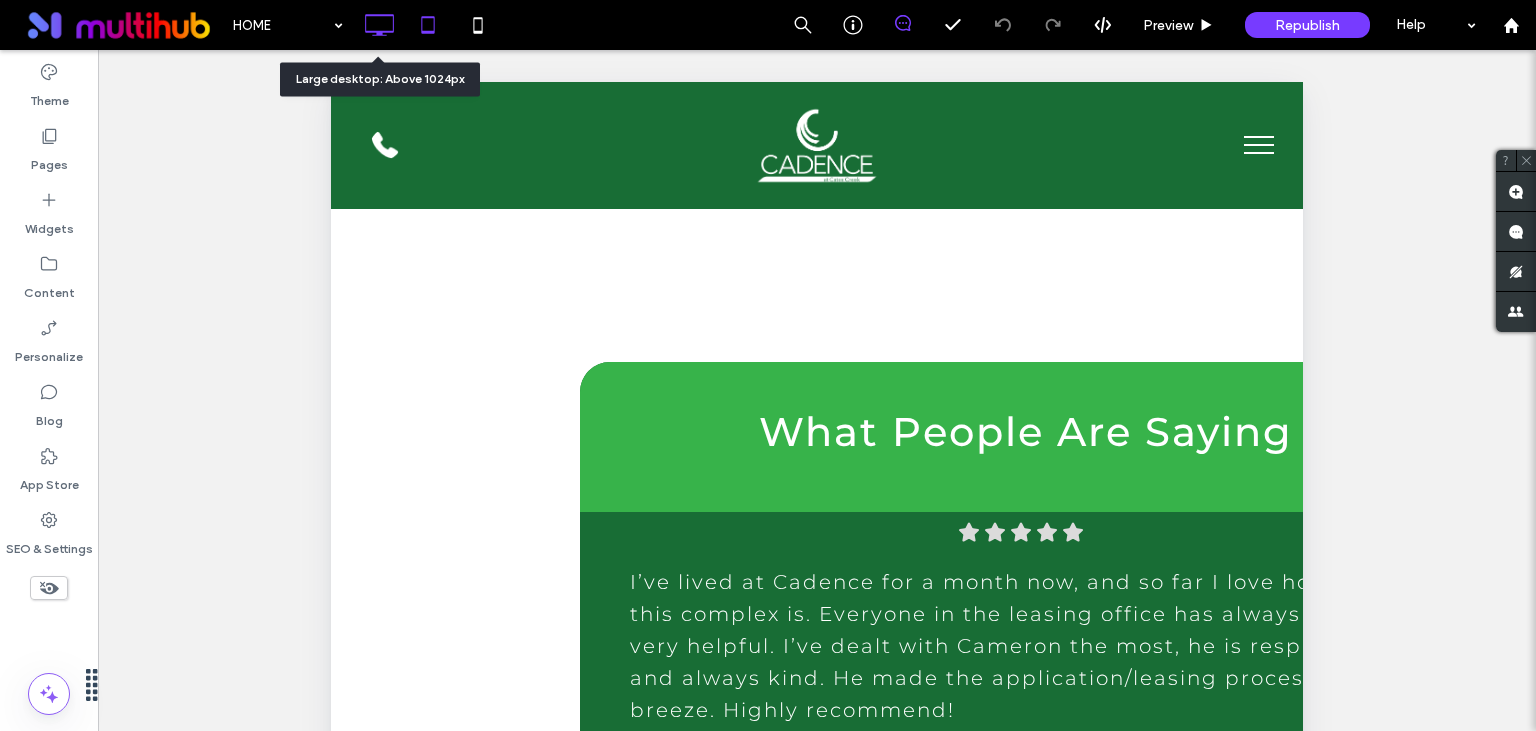click 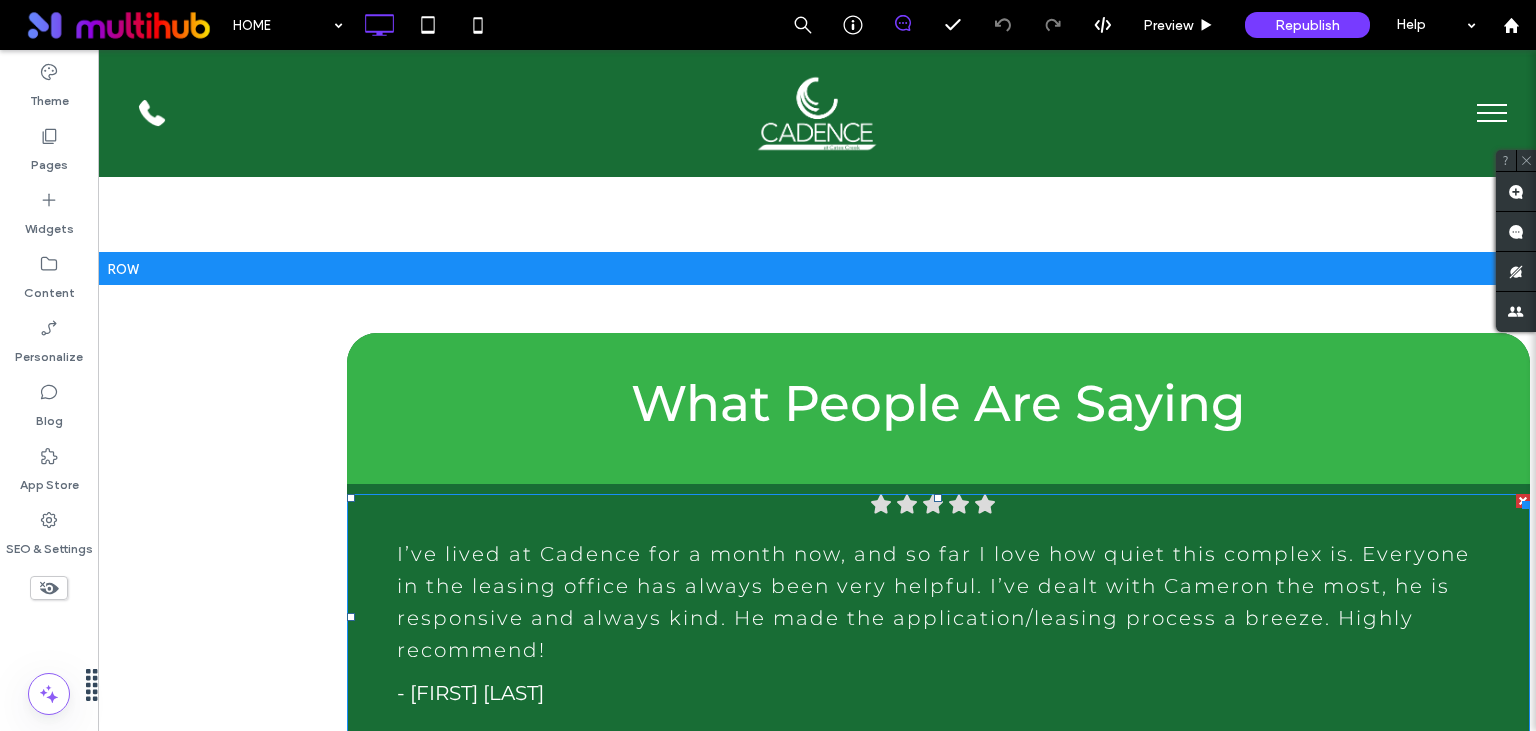 scroll, scrollTop: 3776, scrollLeft: 0, axis: vertical 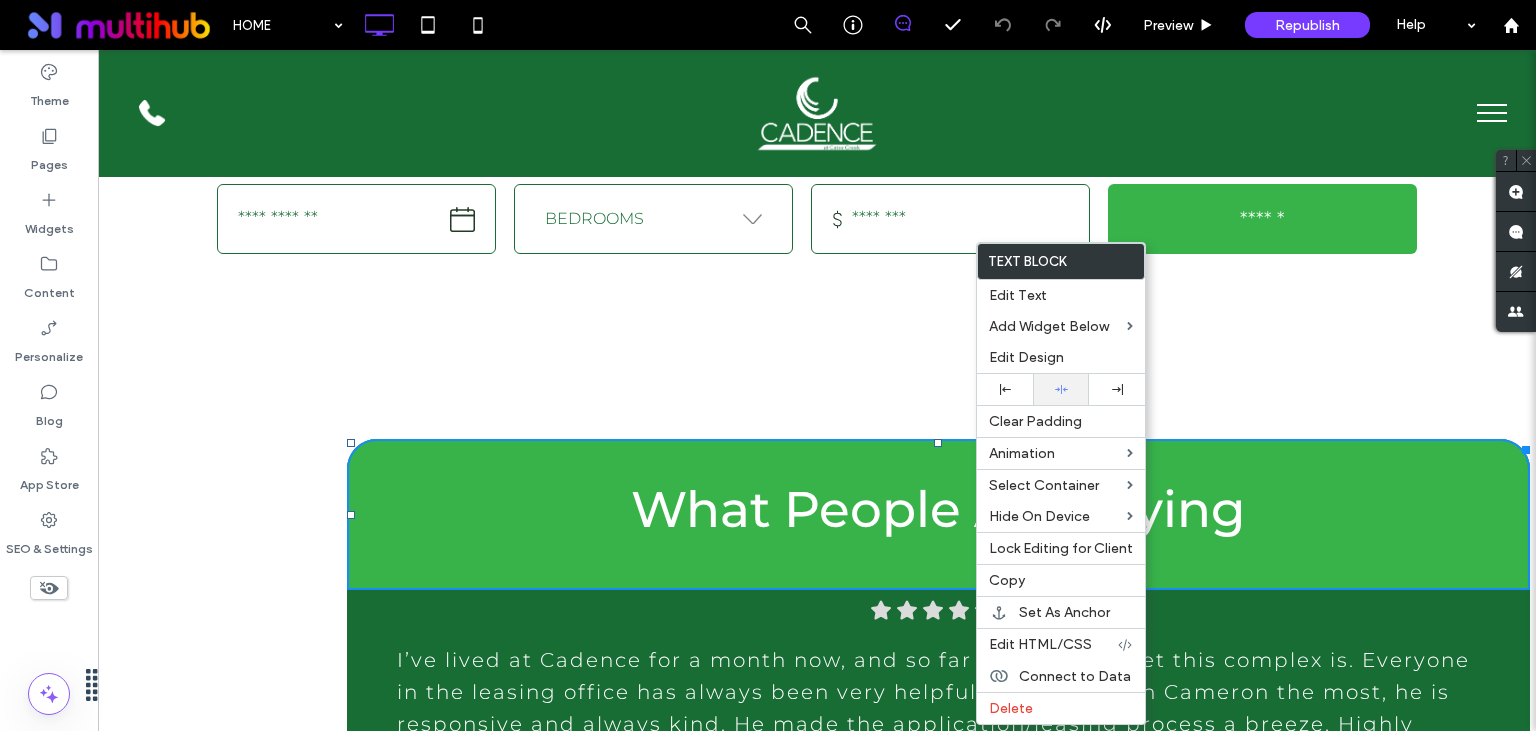 click 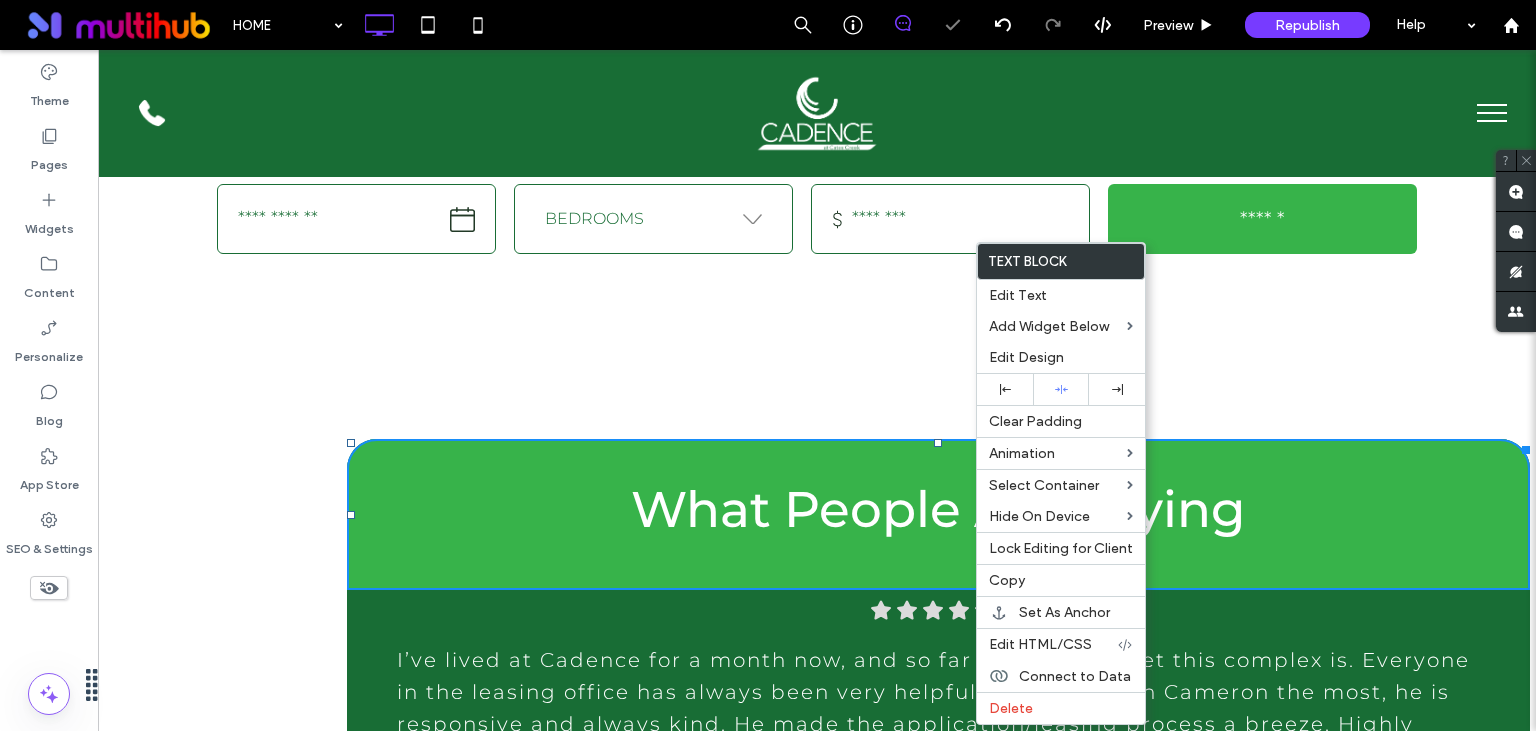 click on "What People Are Saying" at bounding box center (938, 514) 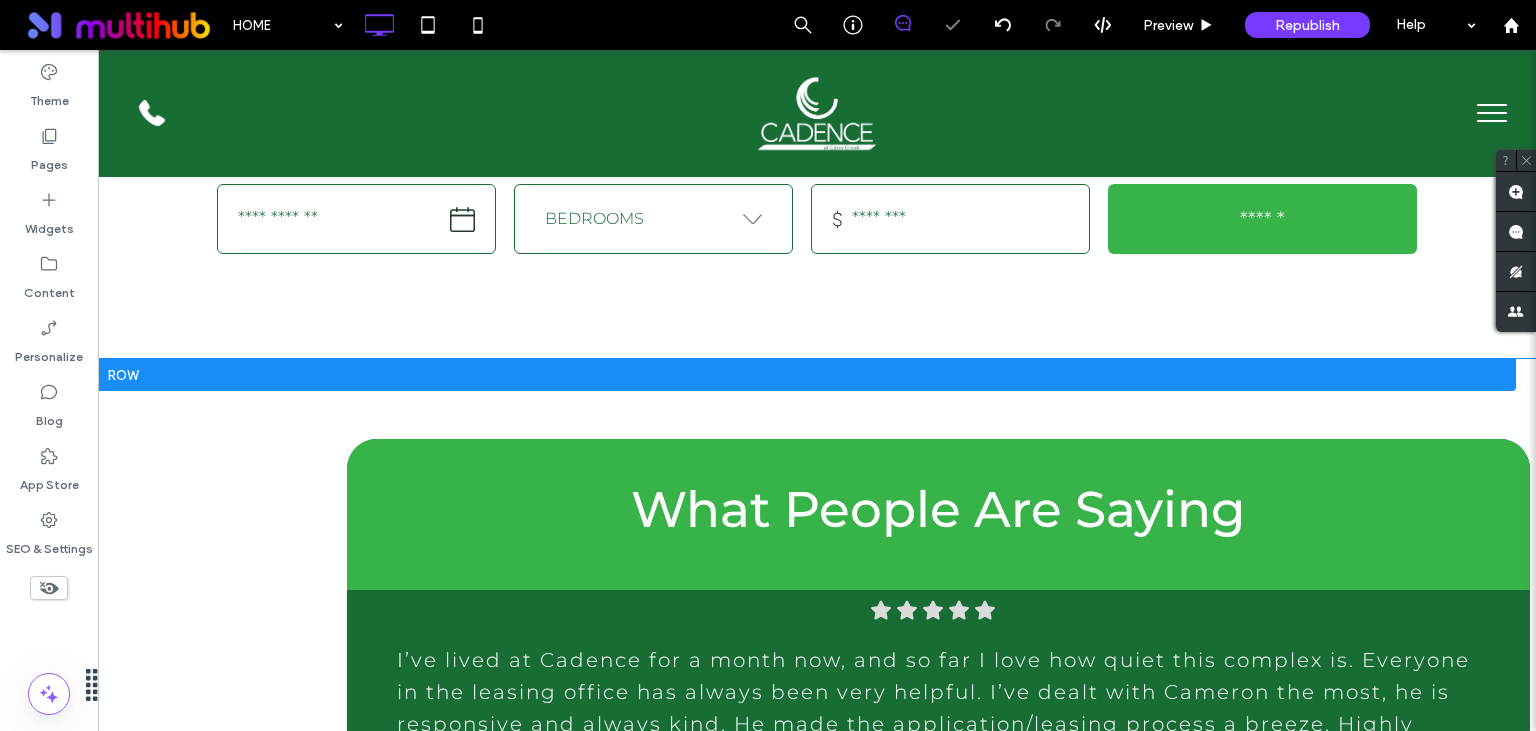 click on "What People Are Saying
We love living here! It’s an amazing location, great people at the front, especially Cameron. He’s been so helpful and everyone is welcoming. They are updating most of the apartments with new backsplash and modern fixtures which makes it even more of a gem! You’ll love it here too!
- [FIRST] [LAST]
I’ve lived at Cadence for a month now, and so far I love how quiet this complex is. Everyone in the leasing office has always been very helpful. I’ve dealt with Cameron the most, he is responsive and always kind. He made the application/leasing process a breeze. Highly recommend!
- [FIRST] [LAST]
- [FIRST] [LAST]" at bounding box center (817, 682) 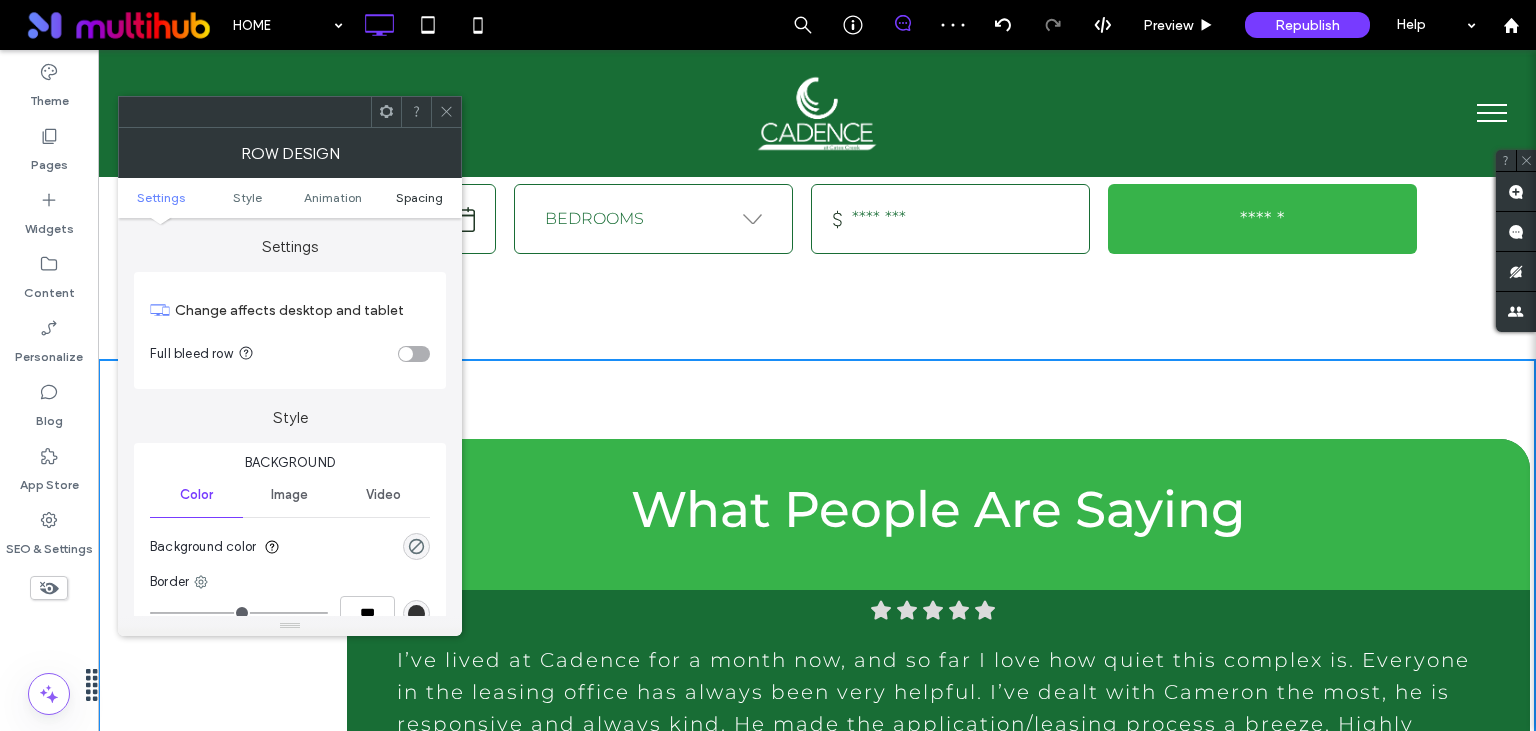 click on "Spacing" at bounding box center [419, 197] 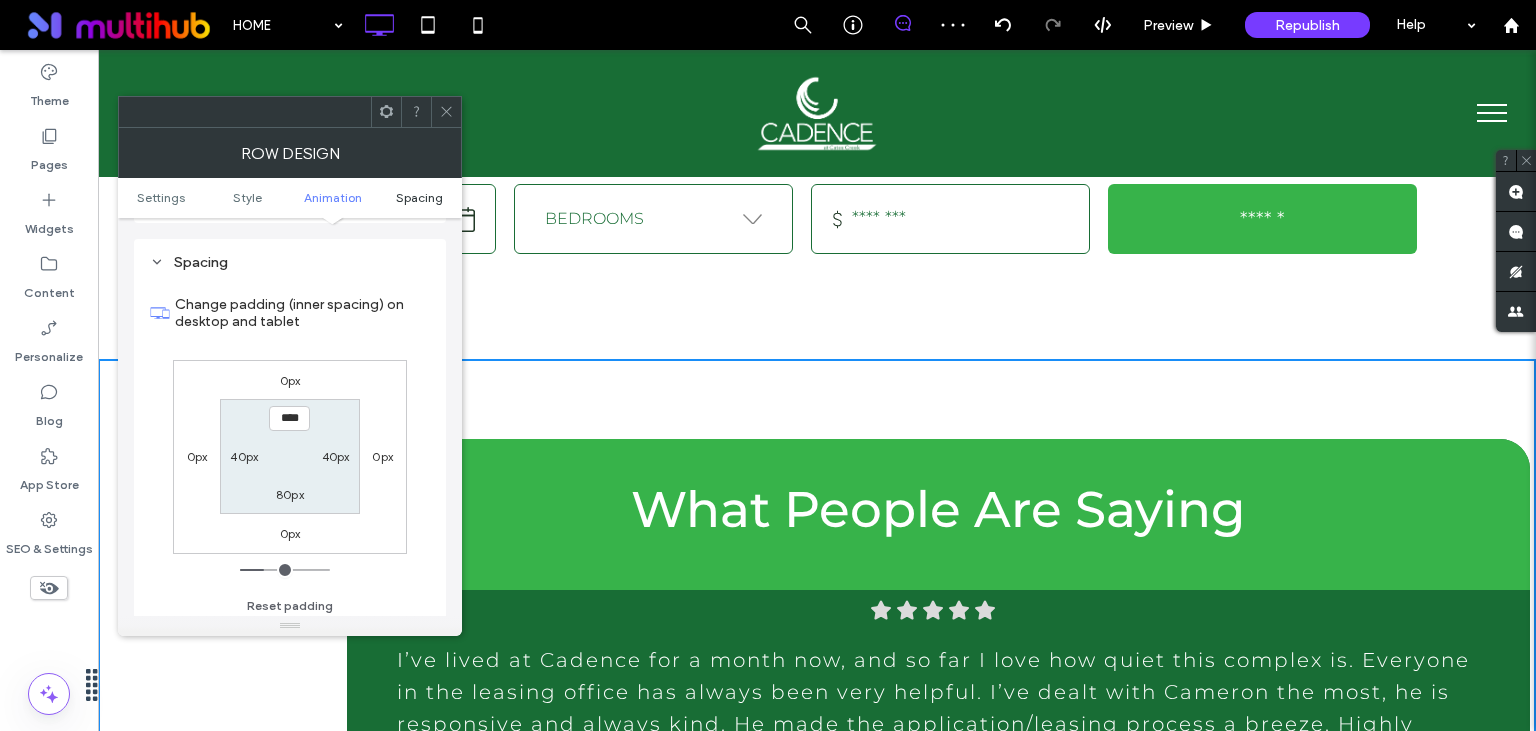 scroll, scrollTop: 564, scrollLeft: 0, axis: vertical 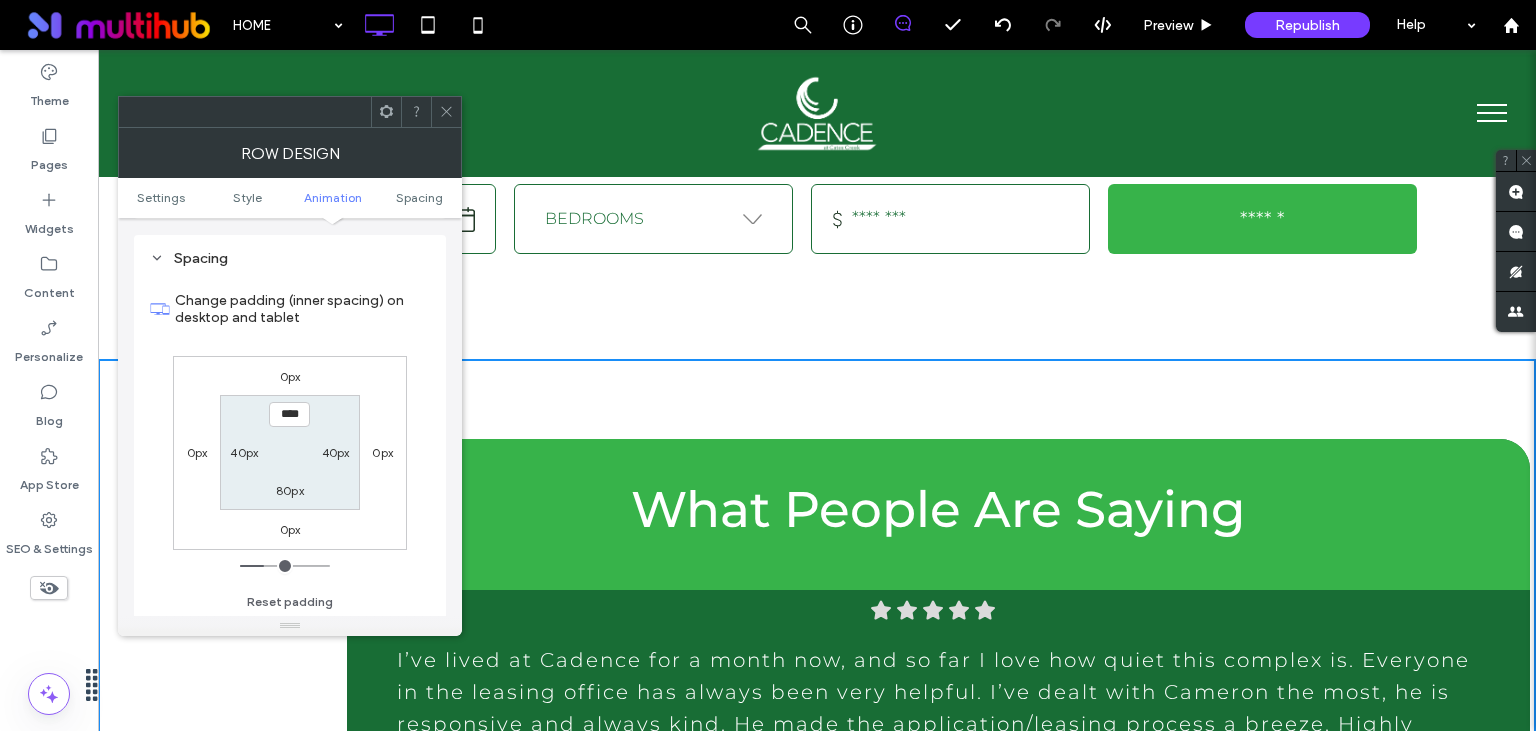 click at bounding box center (446, 112) 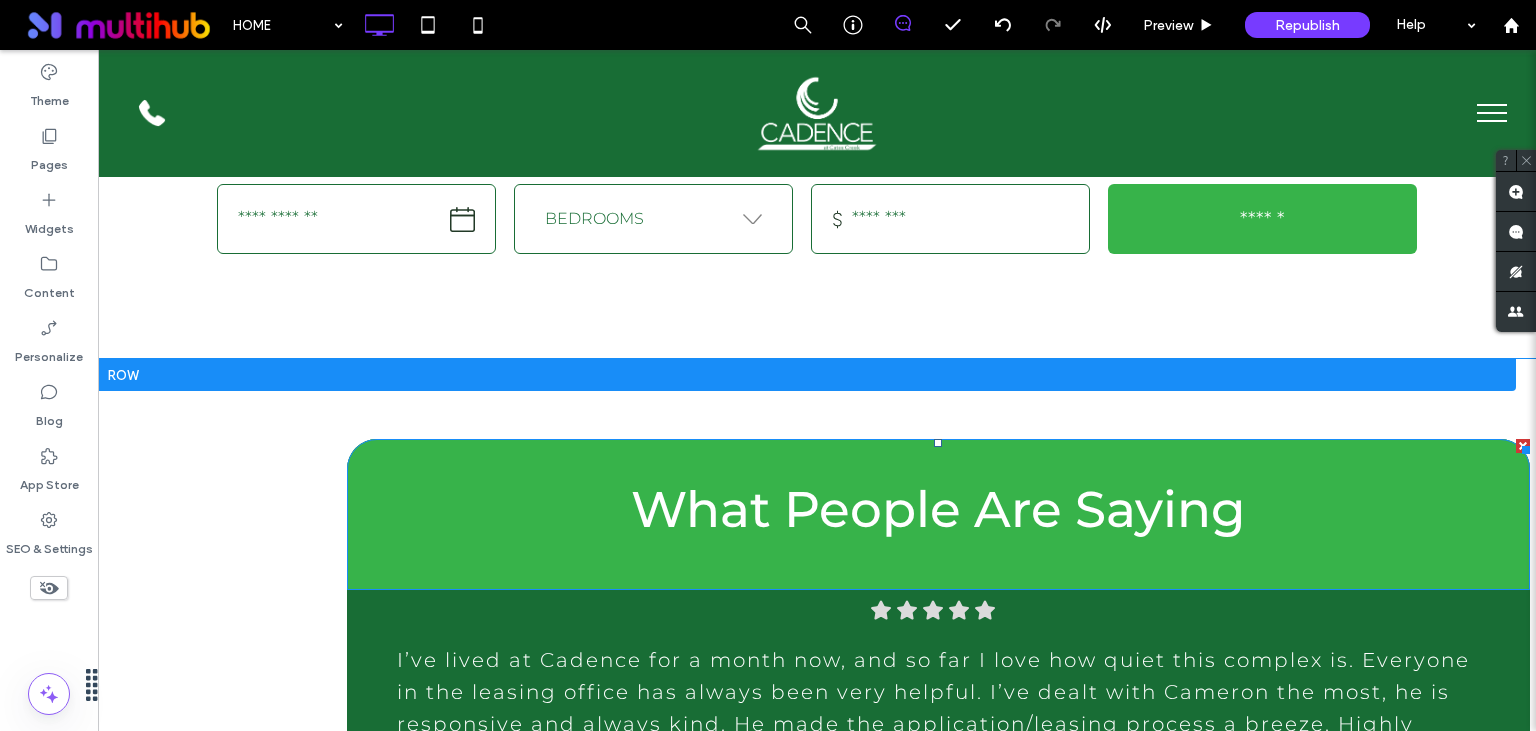 click on "What People Are Saying" at bounding box center [938, 514] 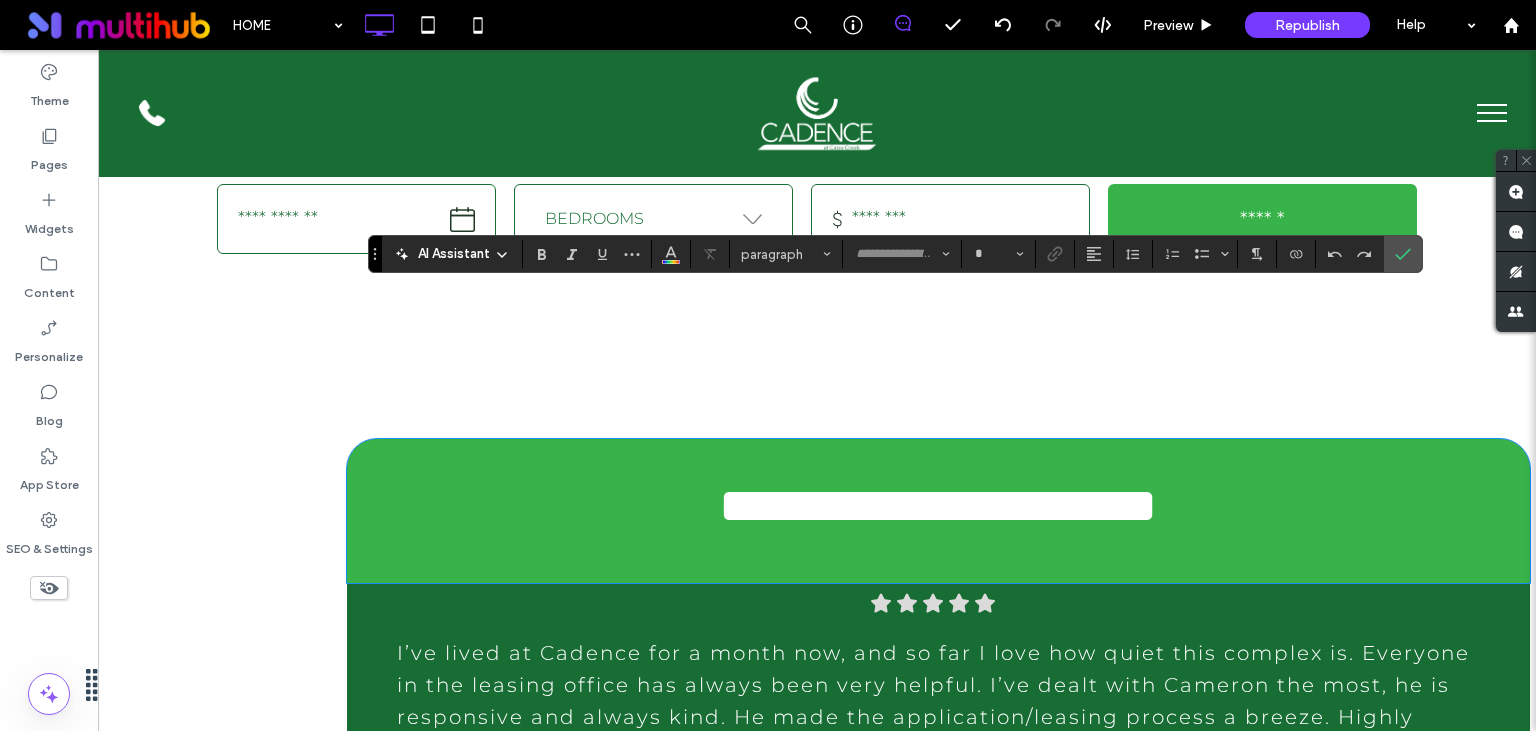 type on "**********" 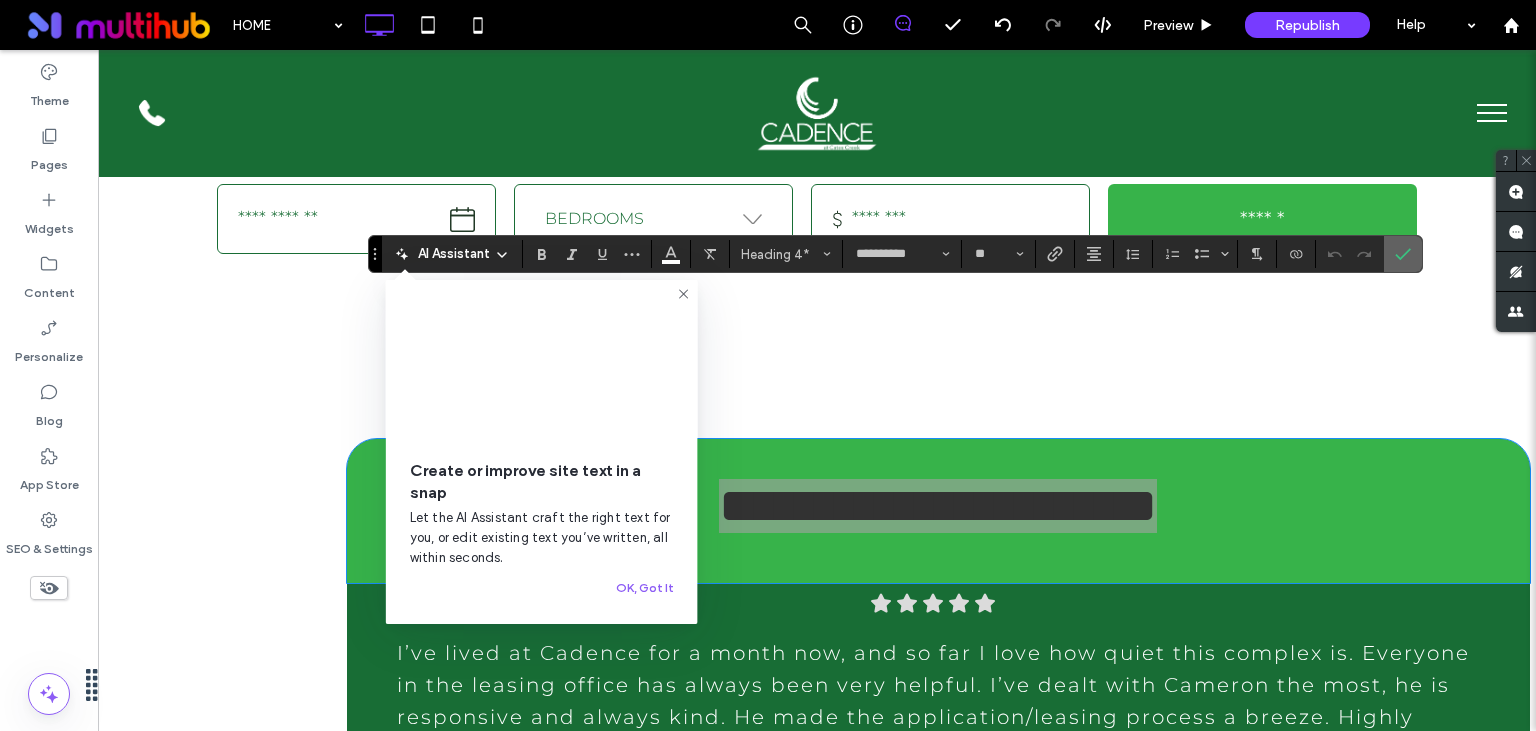 click 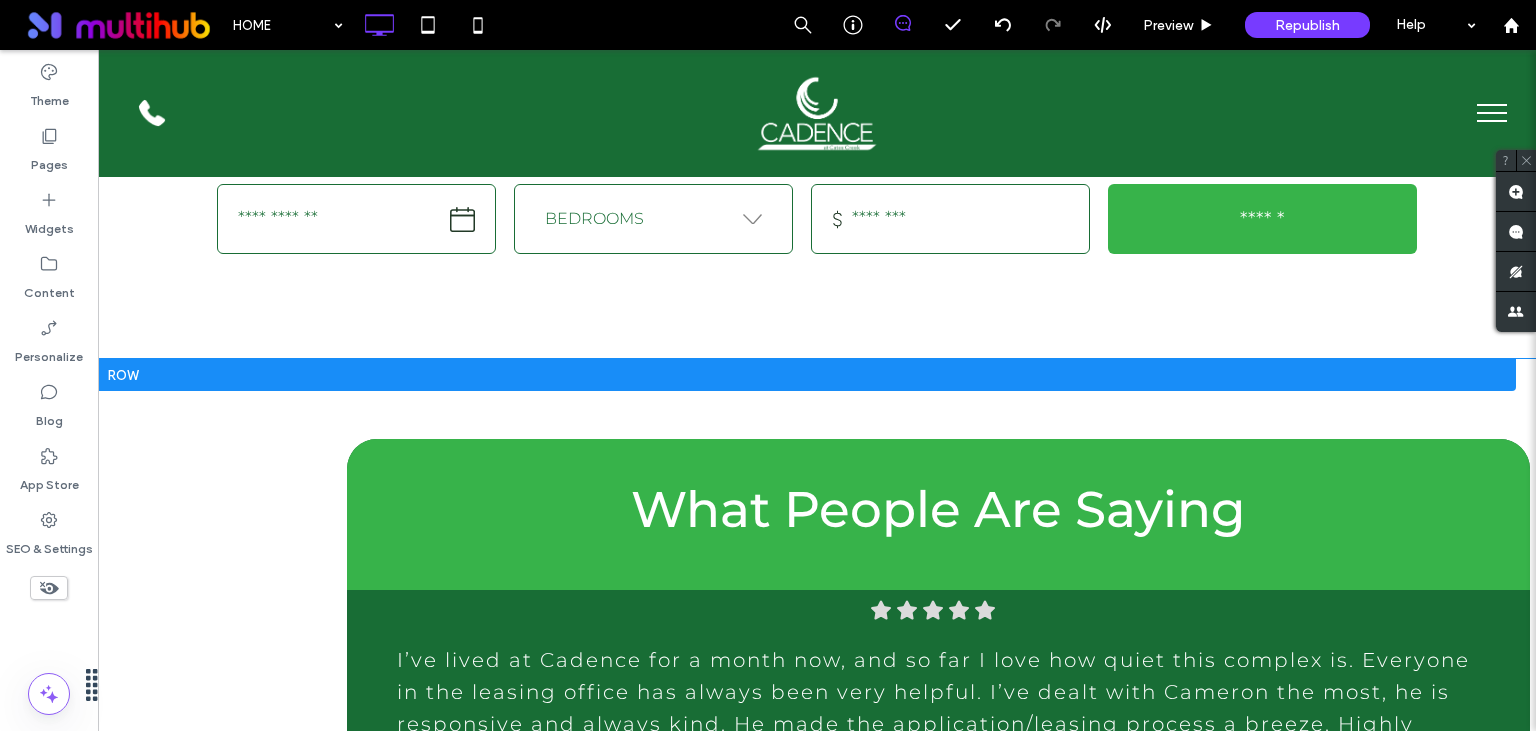 click at bounding box center (807, 375) 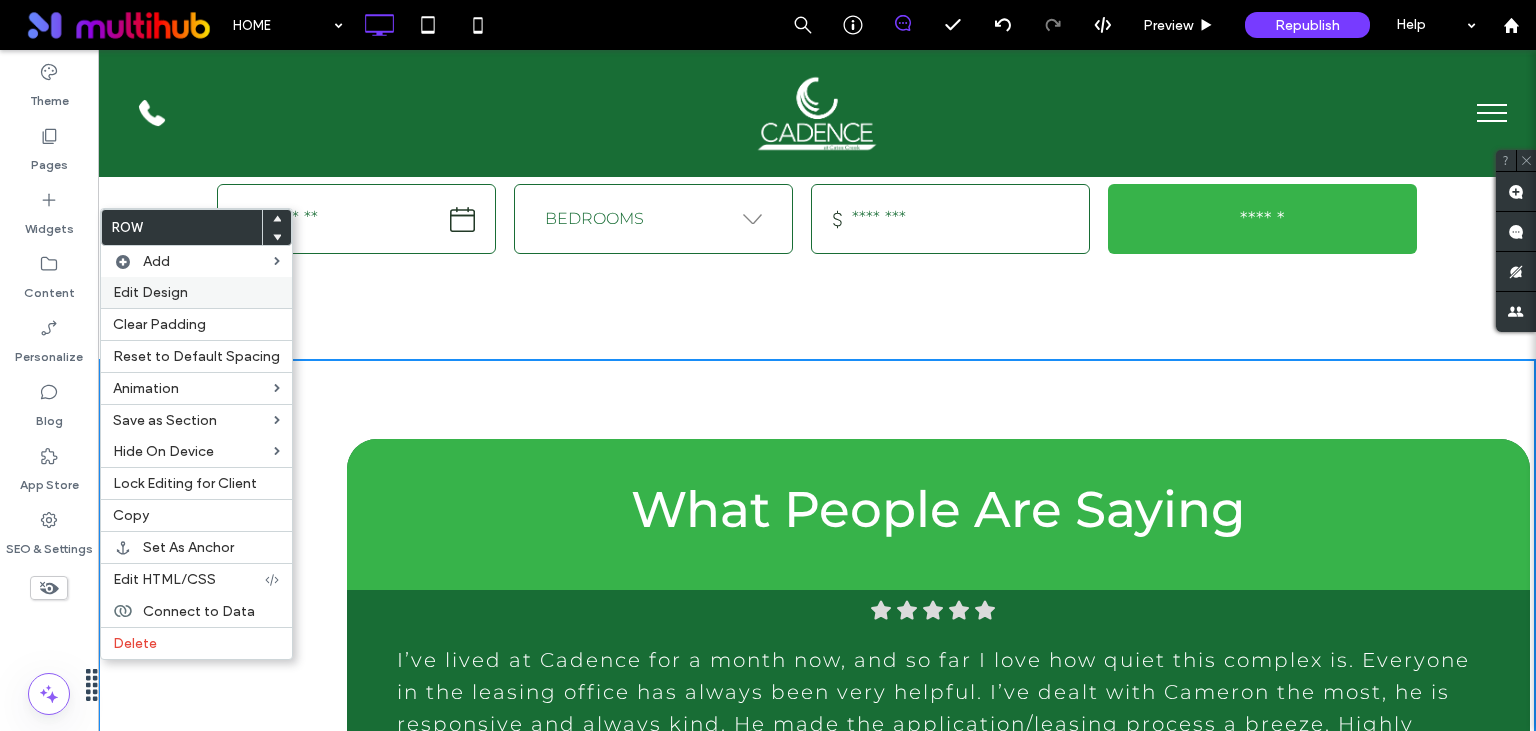 click on "Edit Design" at bounding box center (150, 292) 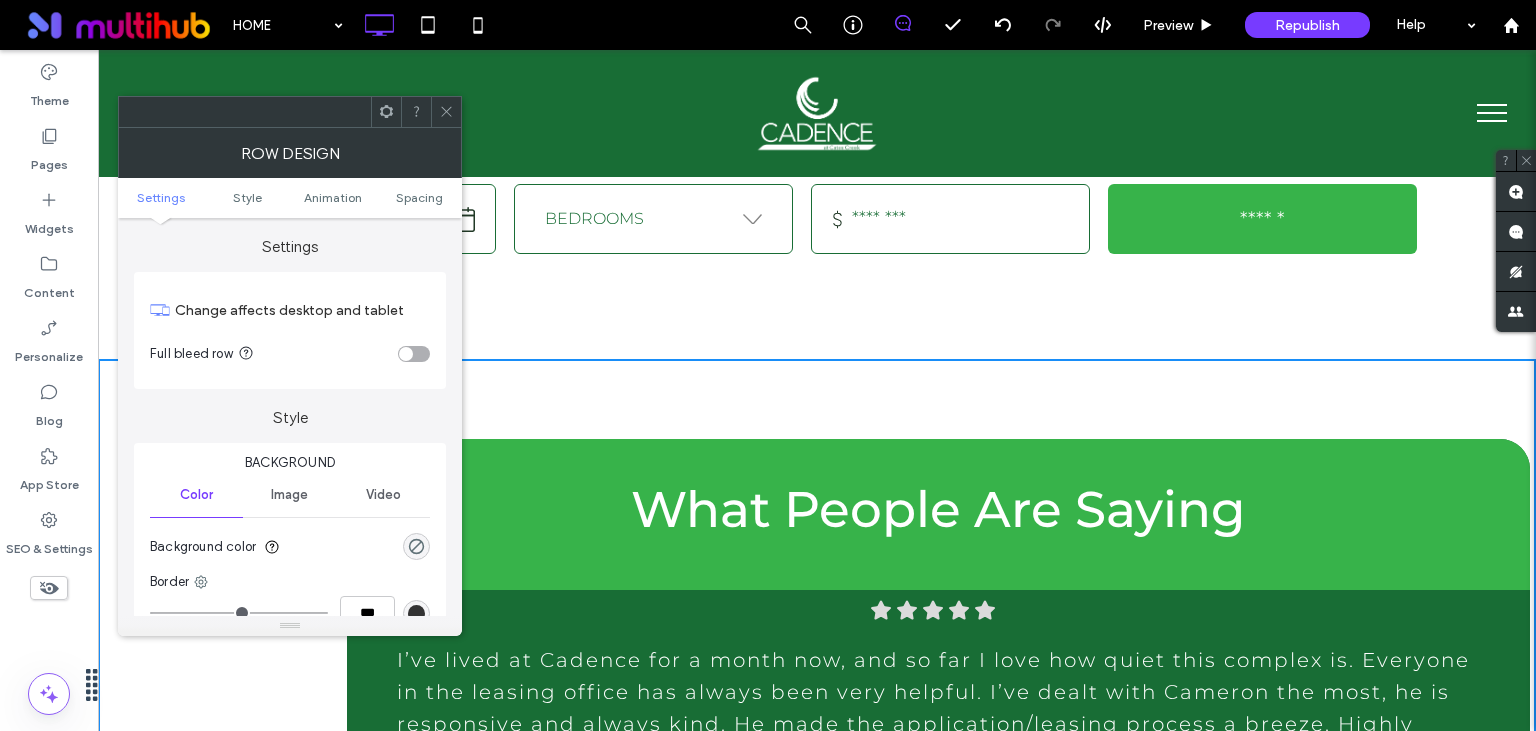 click on "Settings Style Animation Spacing" at bounding box center (290, 198) 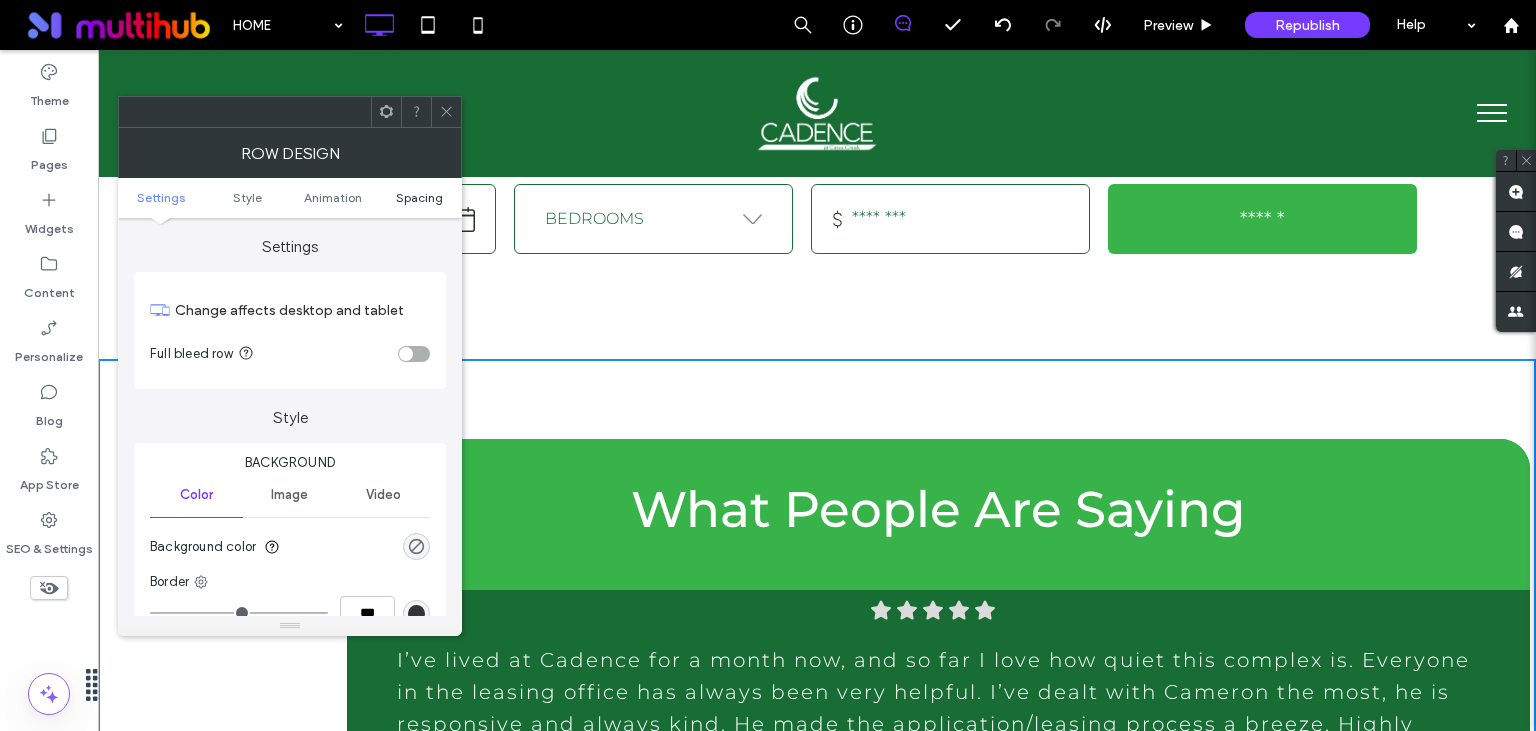 click on "Spacing" at bounding box center (419, 197) 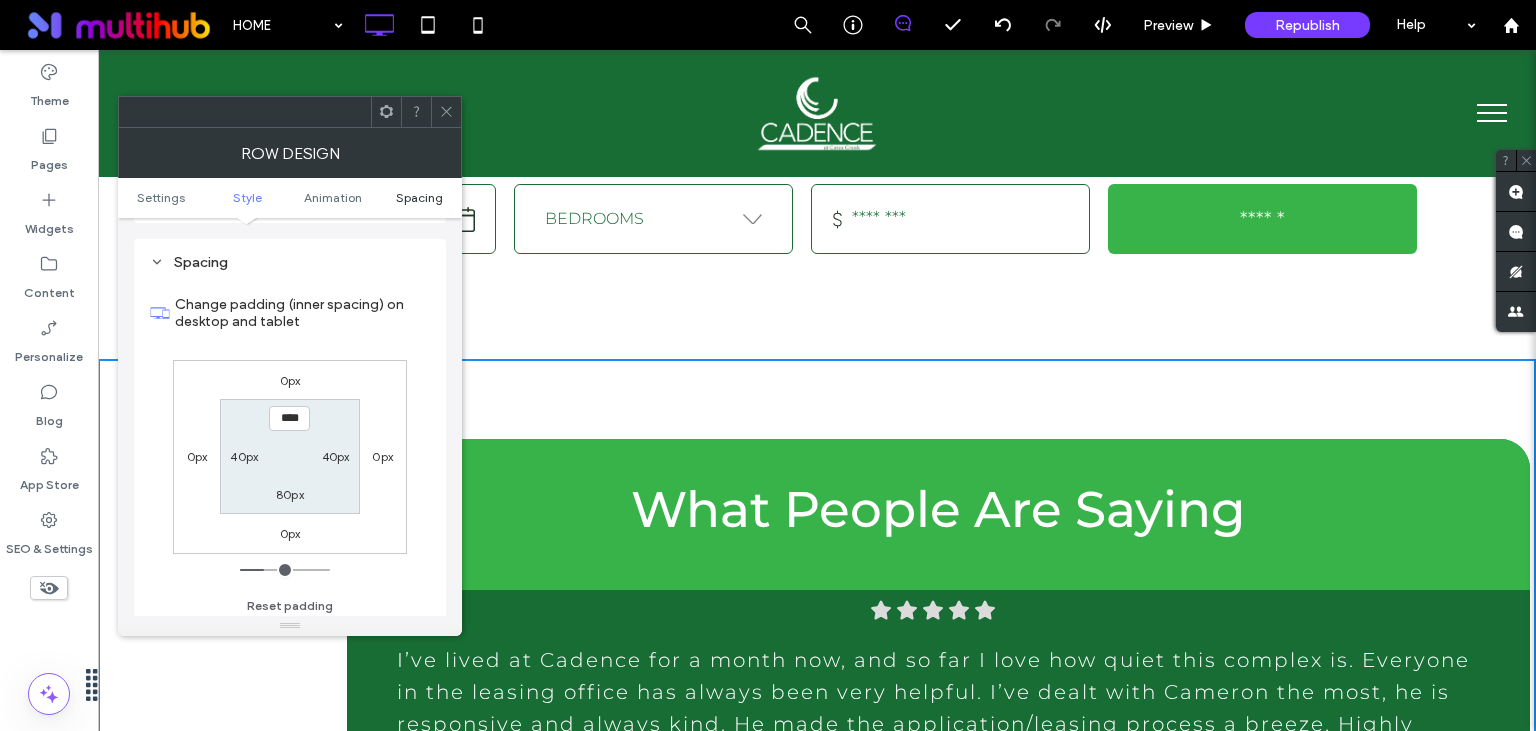 scroll, scrollTop: 564, scrollLeft: 0, axis: vertical 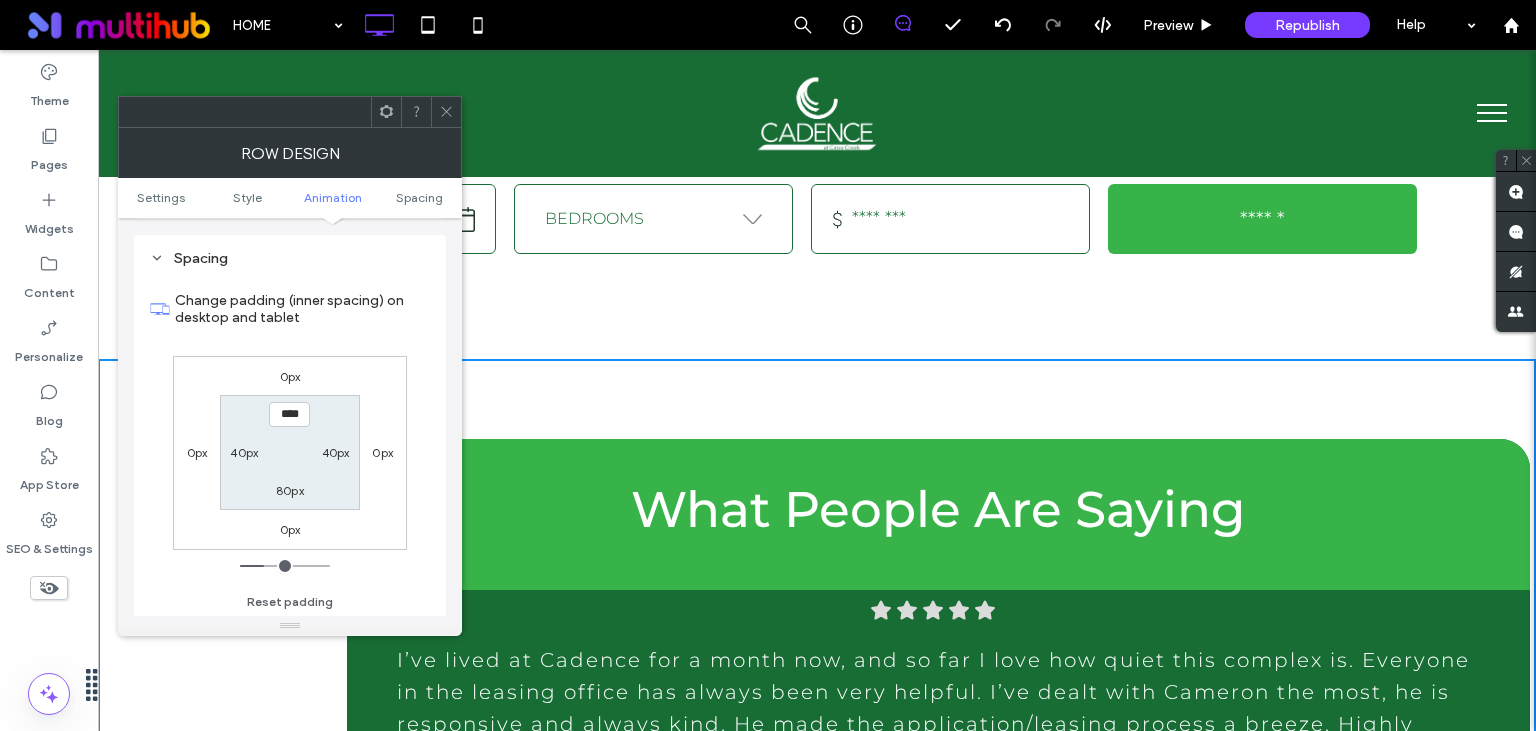 click 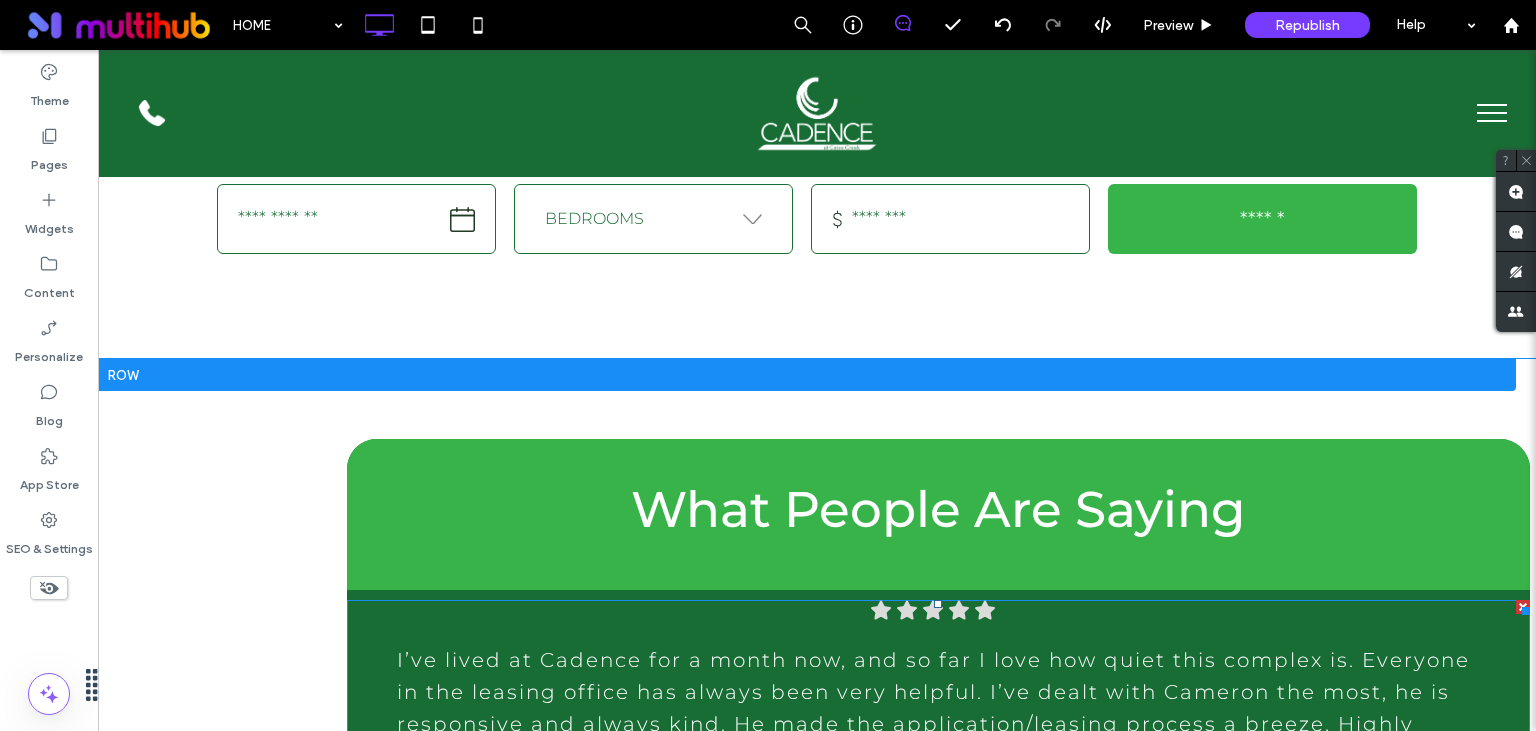 scroll, scrollTop: 3988, scrollLeft: 0, axis: vertical 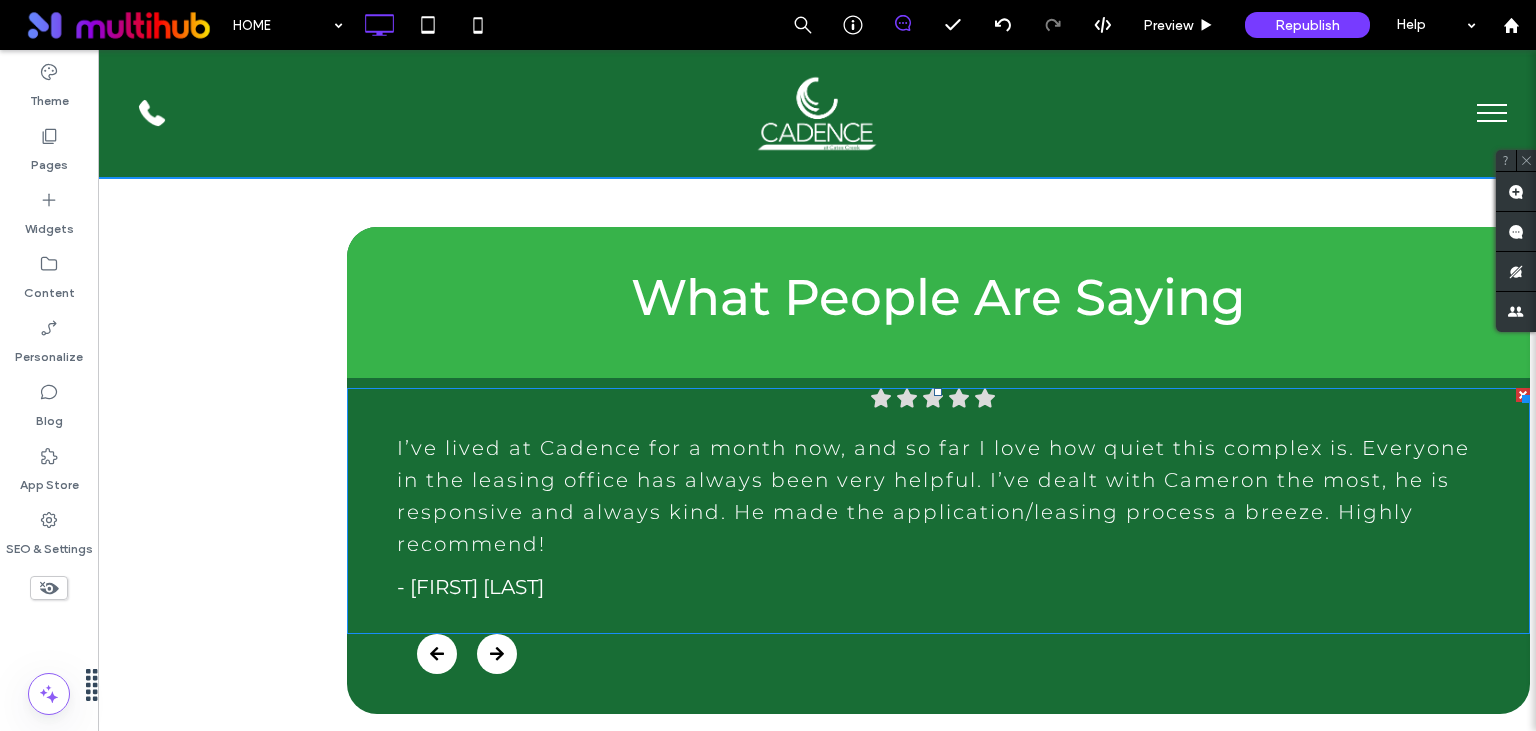 click at bounding box center [497, 654] 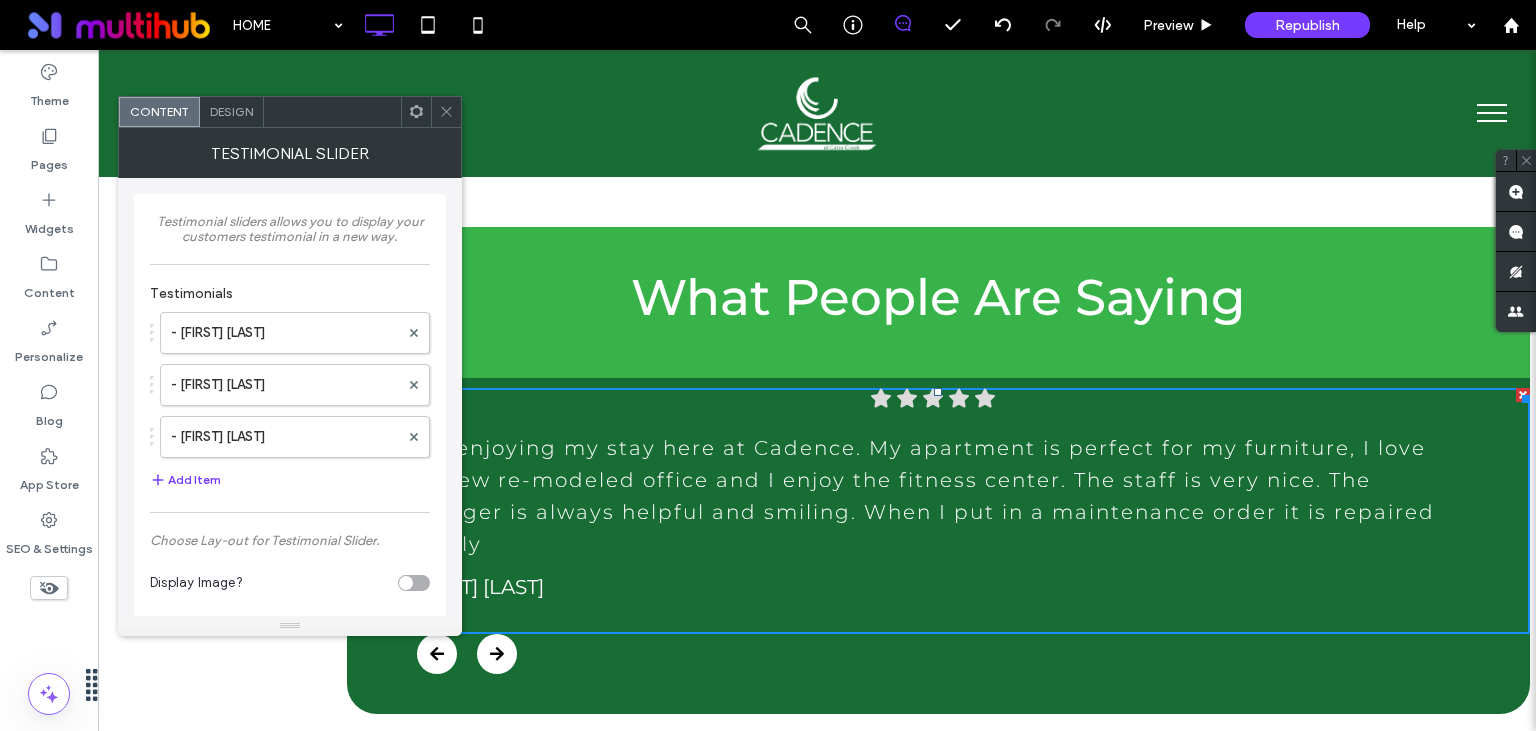 click on "Design" at bounding box center [232, 112] 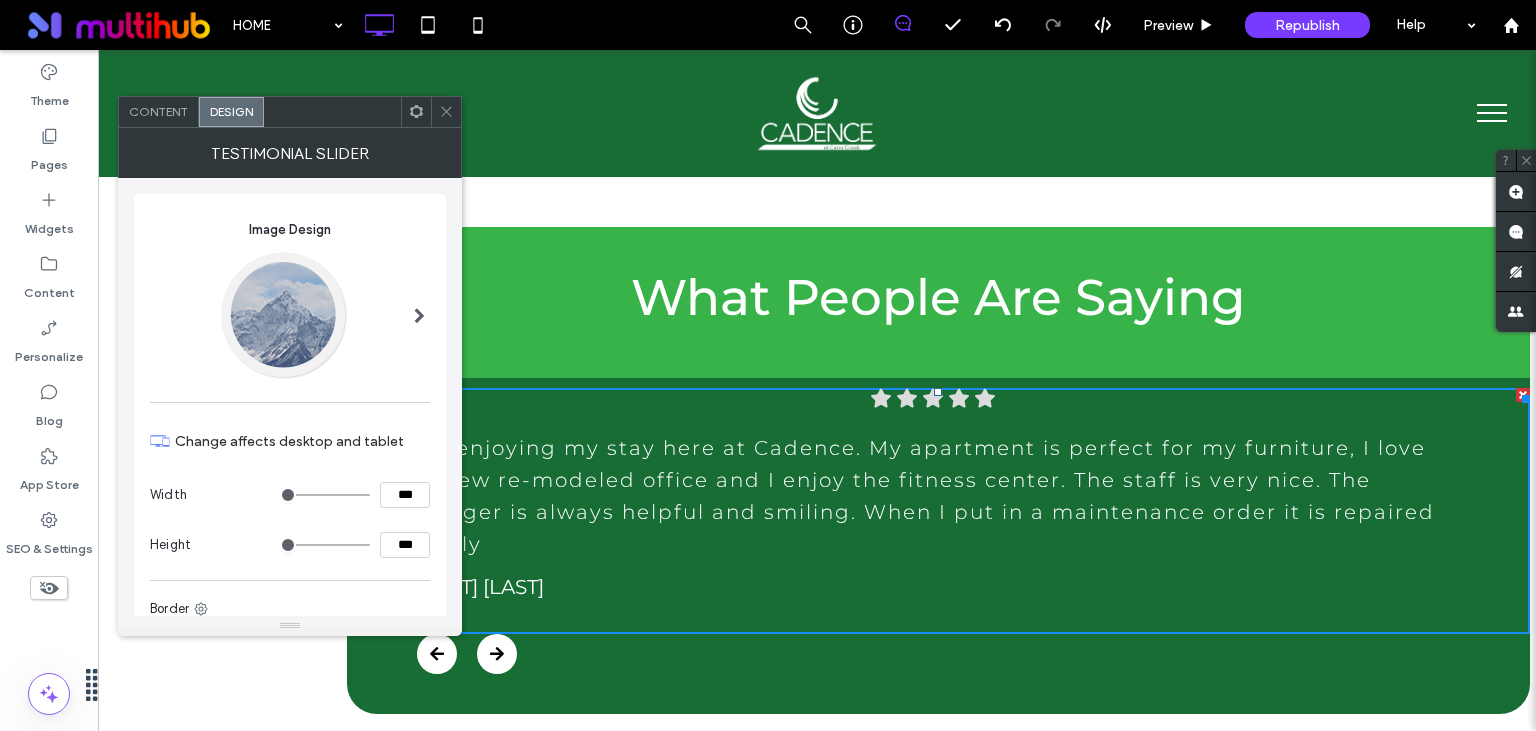 type on "**" 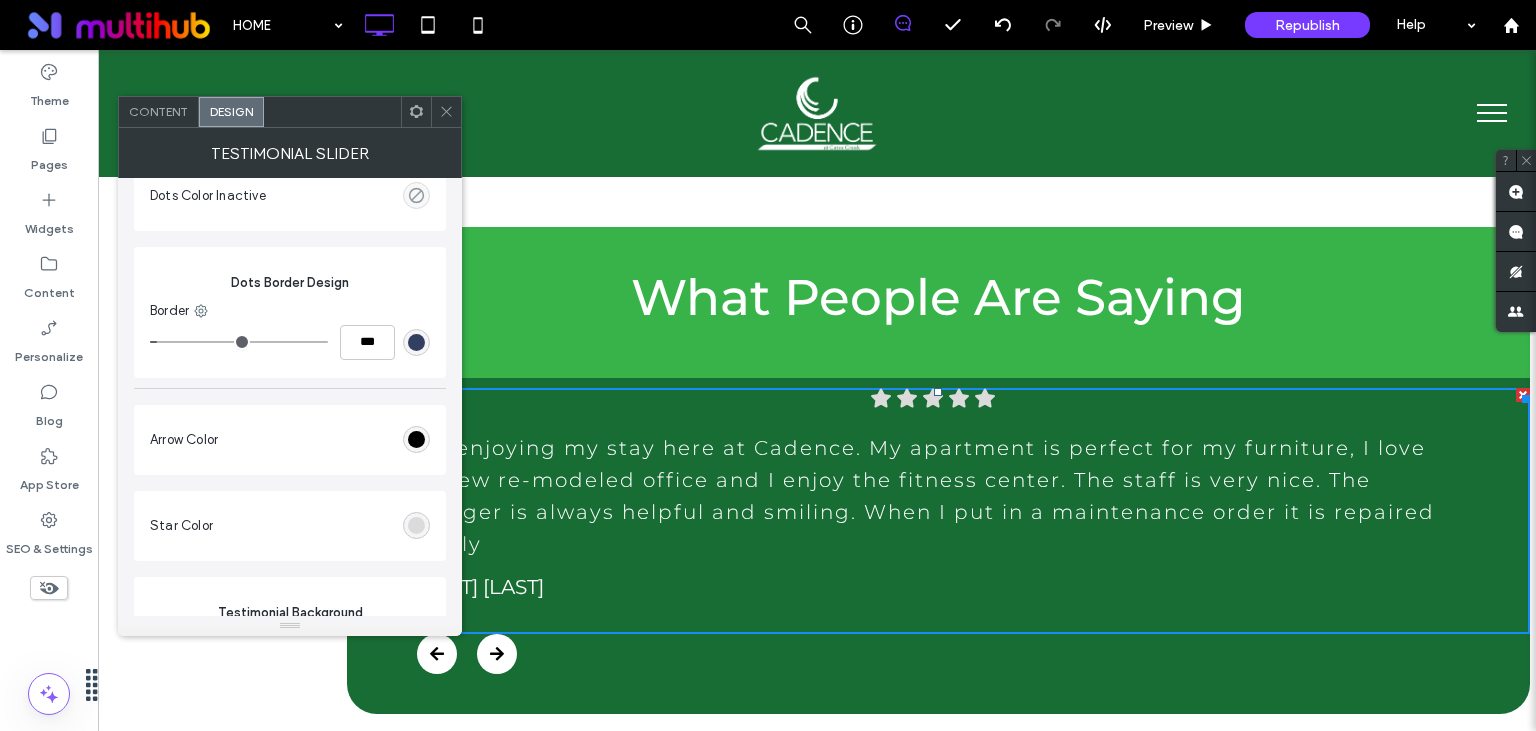 scroll, scrollTop: 1960, scrollLeft: 0, axis: vertical 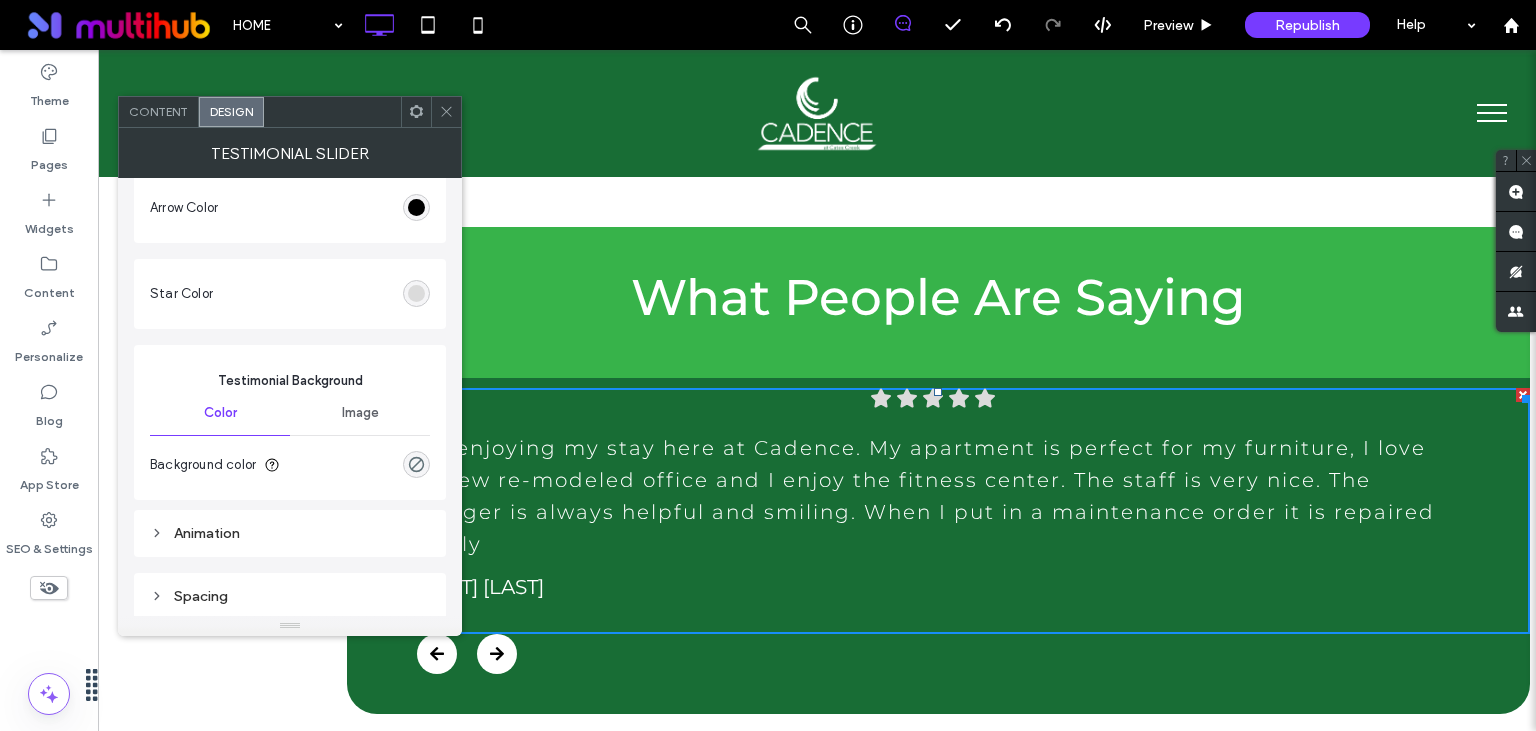 click on "Spacing" at bounding box center [290, 596] 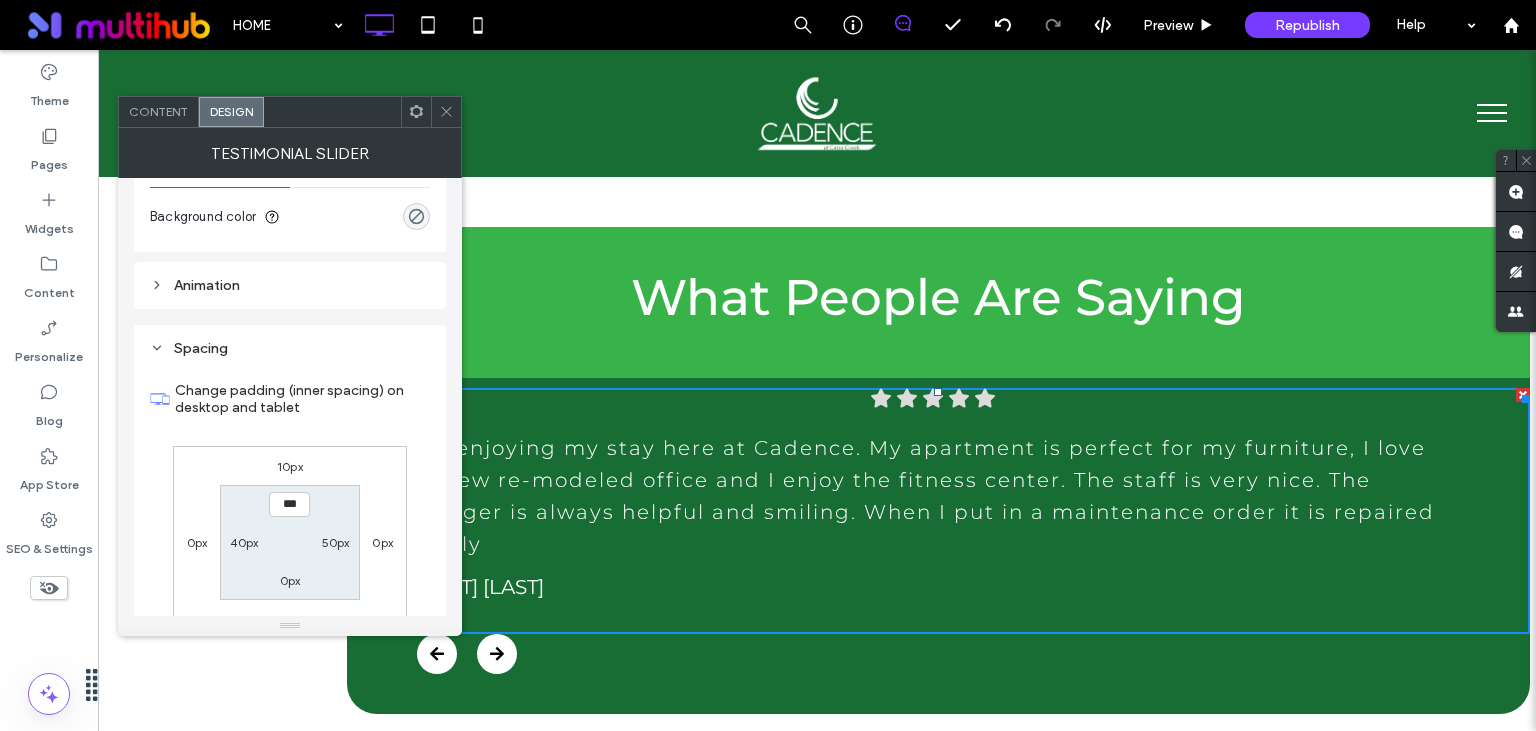 scroll, scrollTop: 2305, scrollLeft: 0, axis: vertical 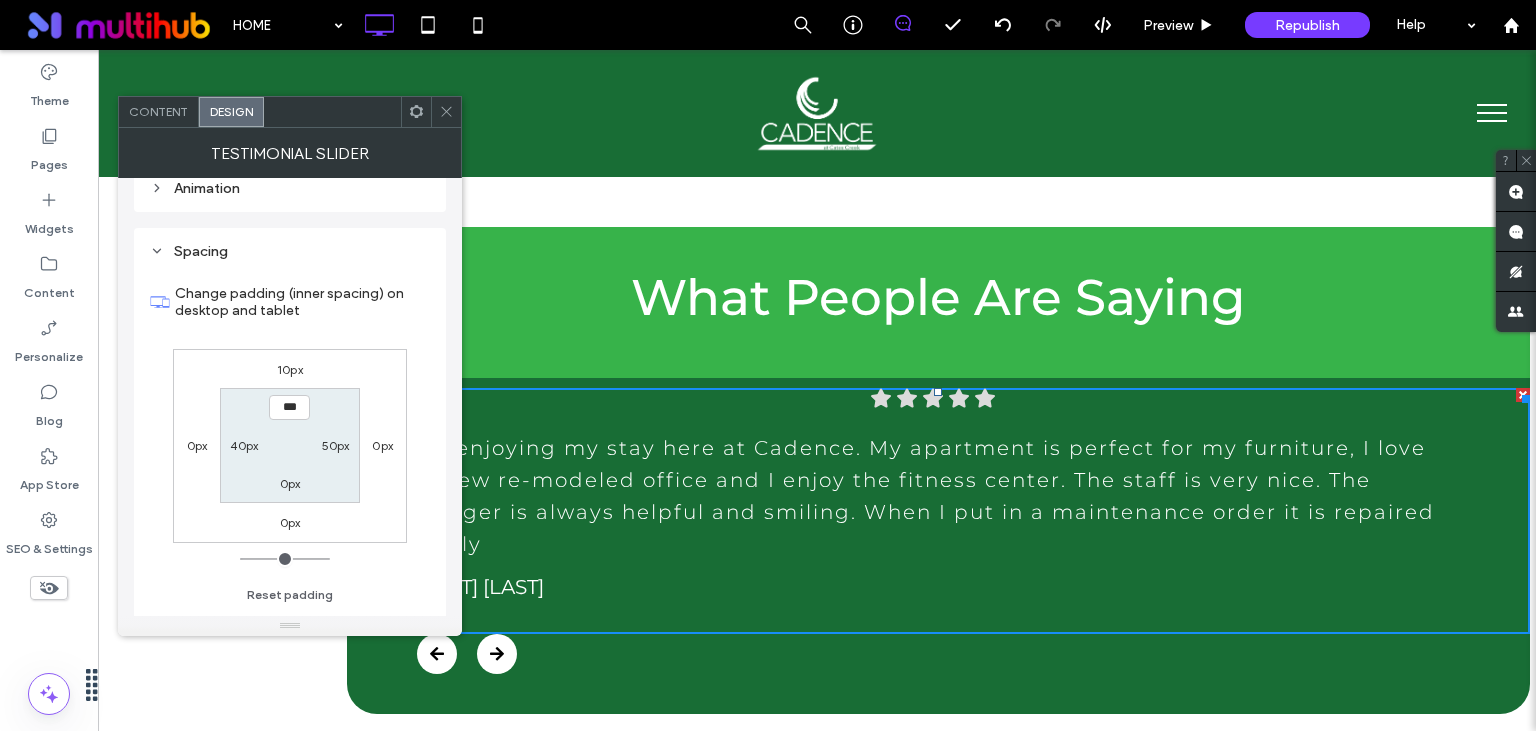 click 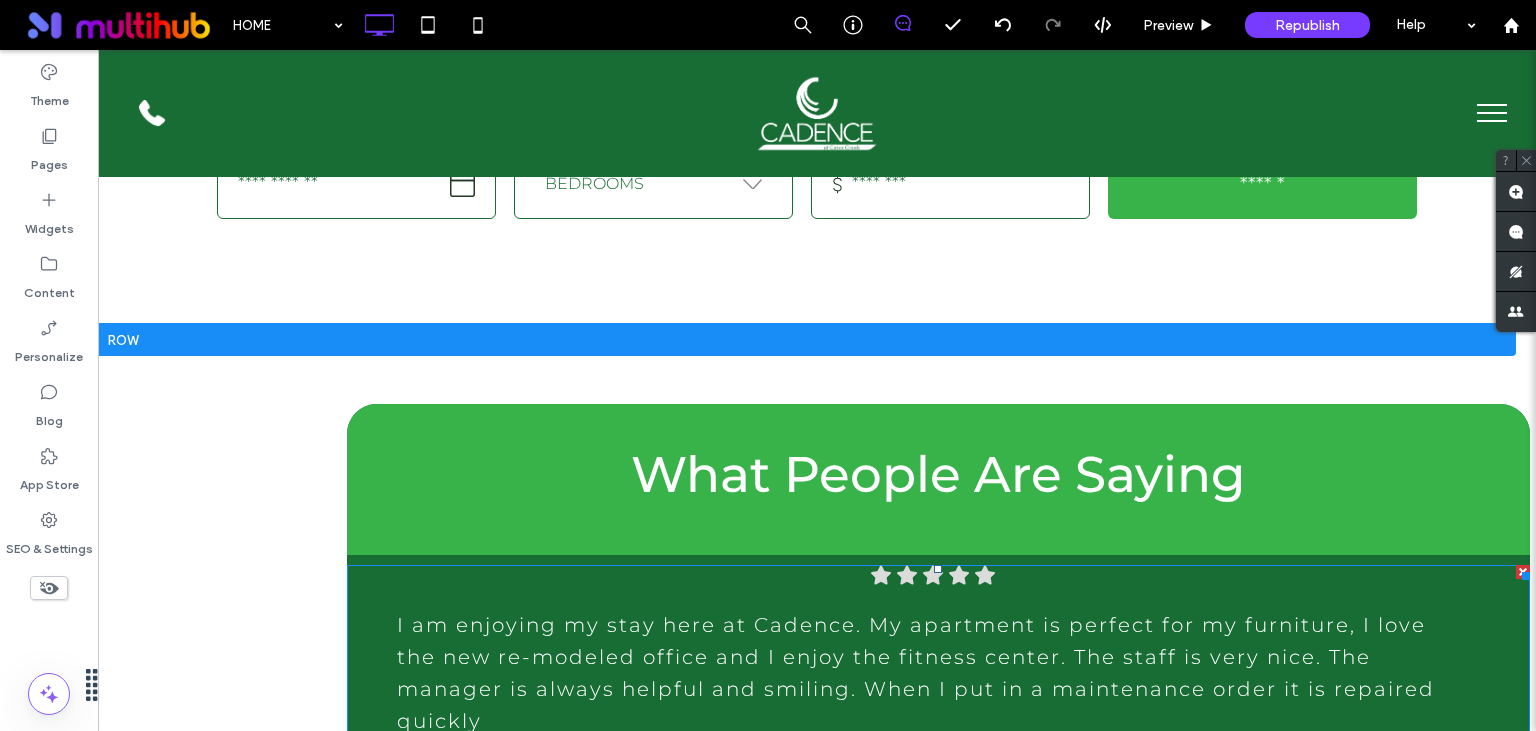 scroll, scrollTop: 3776, scrollLeft: 0, axis: vertical 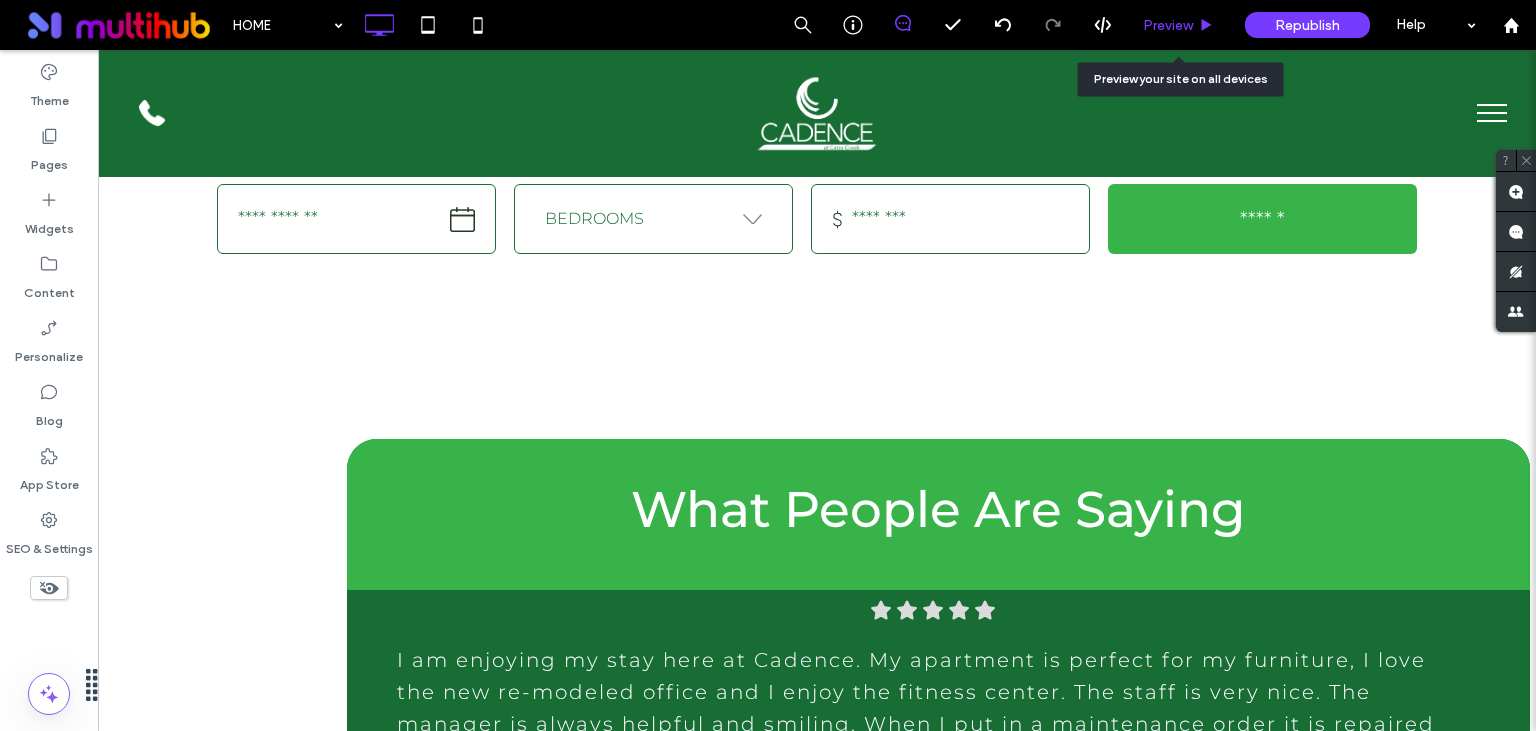 click on "Preview" at bounding box center (1168, 25) 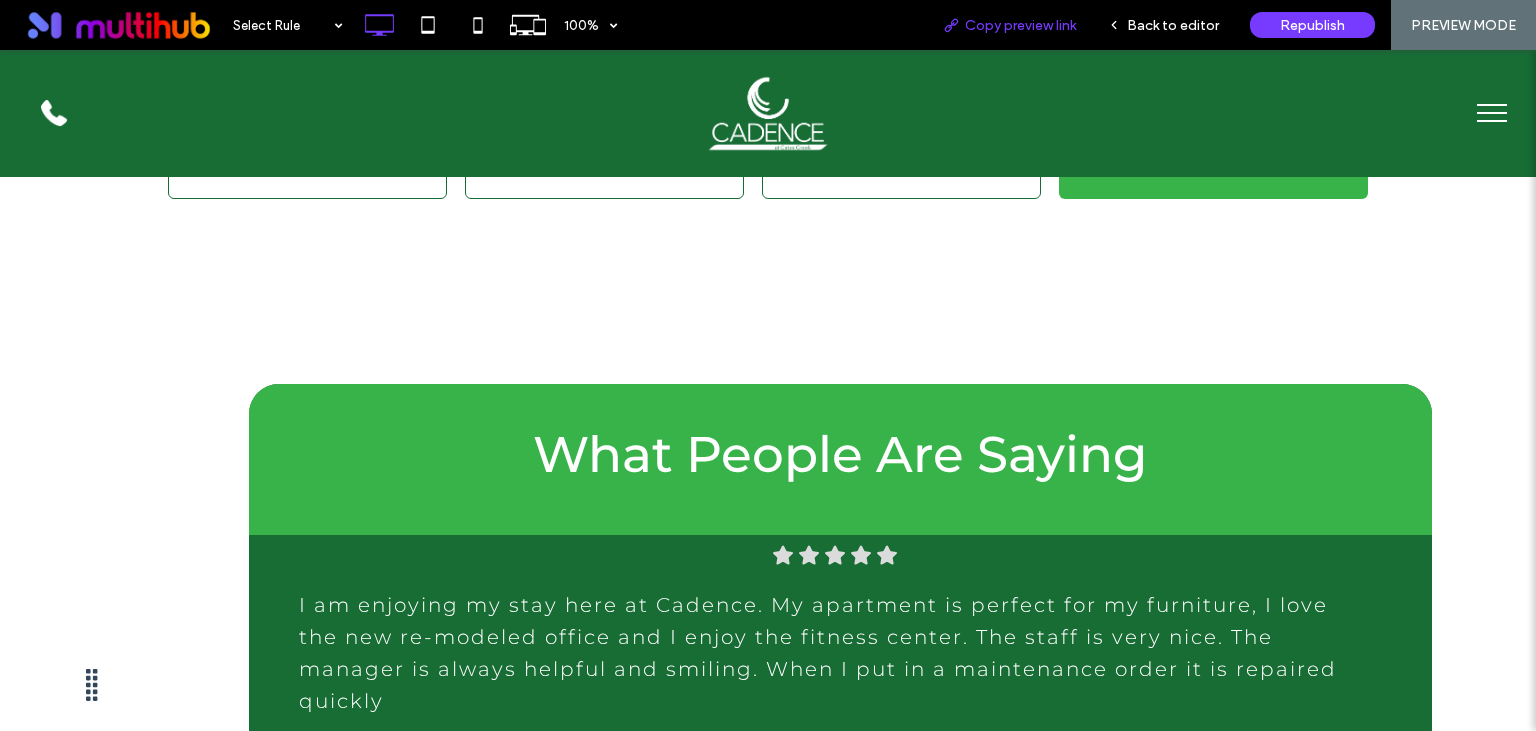 click on "Copy preview link" at bounding box center [1020, 25] 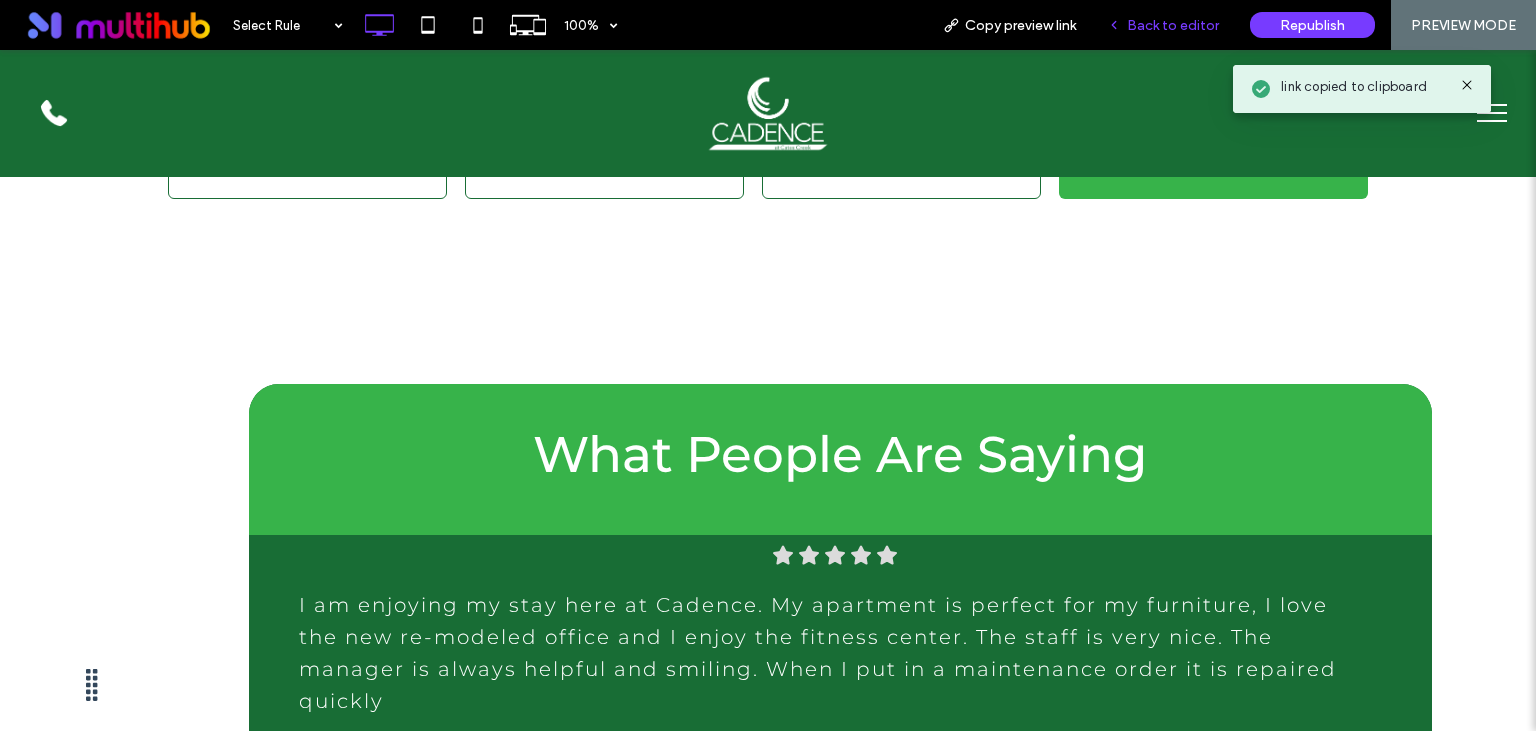 click on "Back to editor" at bounding box center [1173, 25] 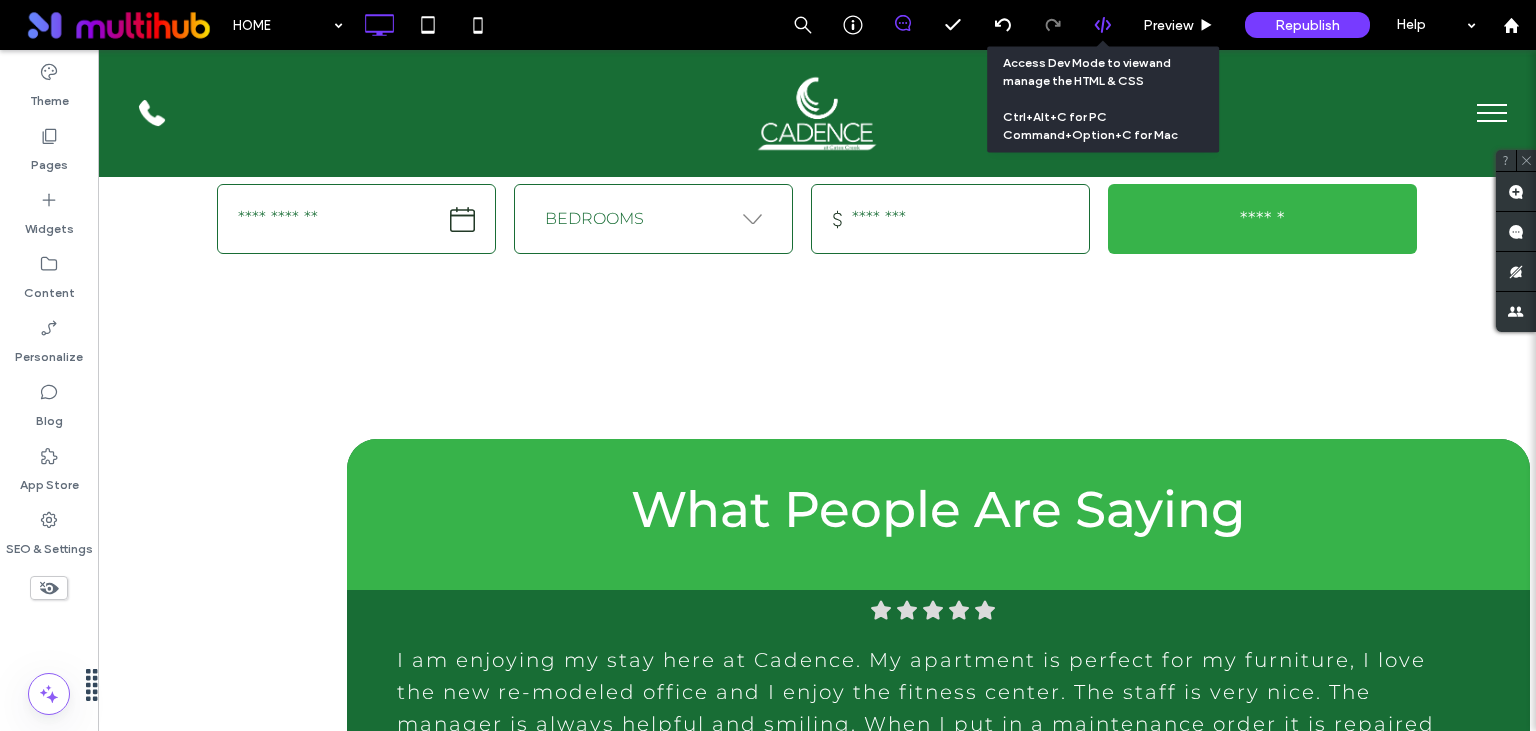 click 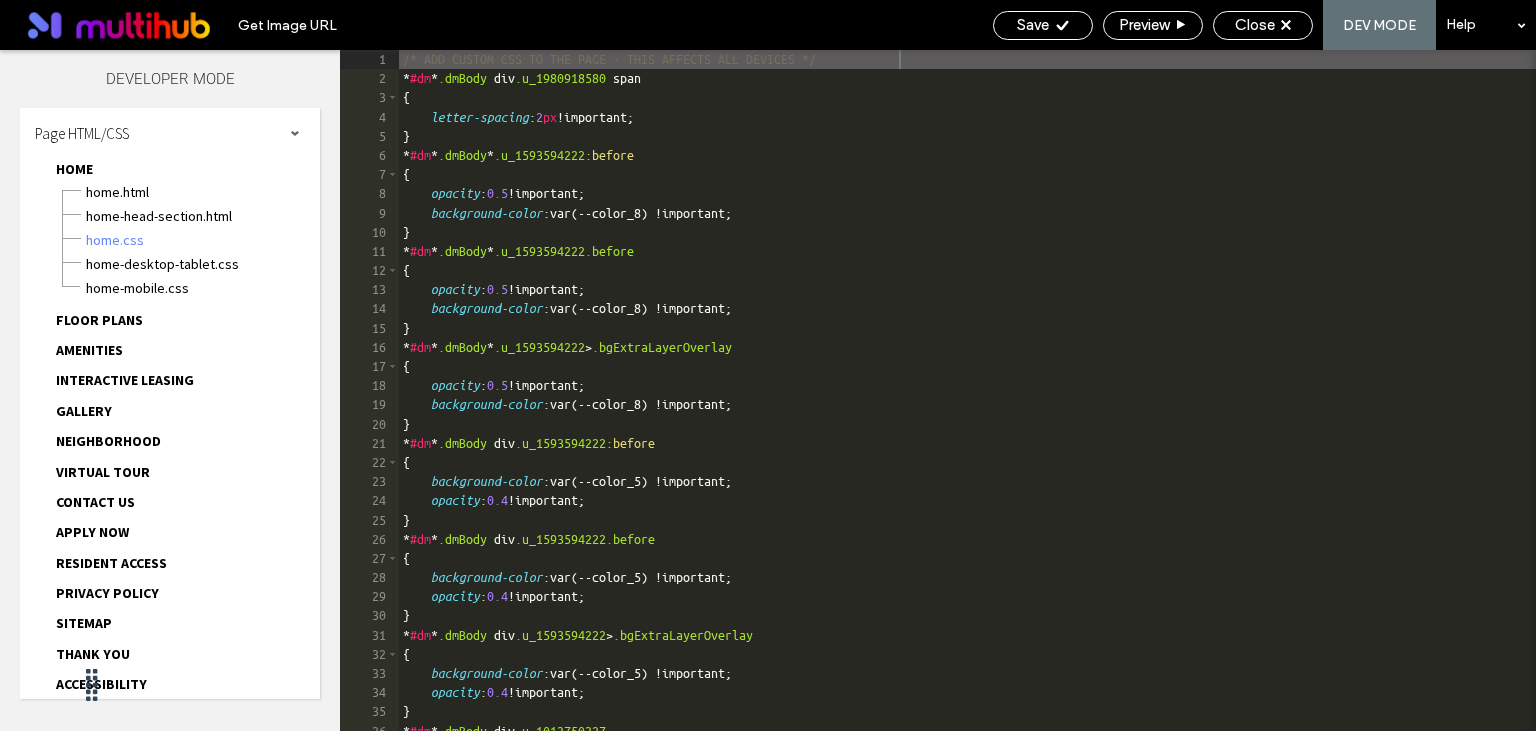 click on "HOME" at bounding box center (74, 169) 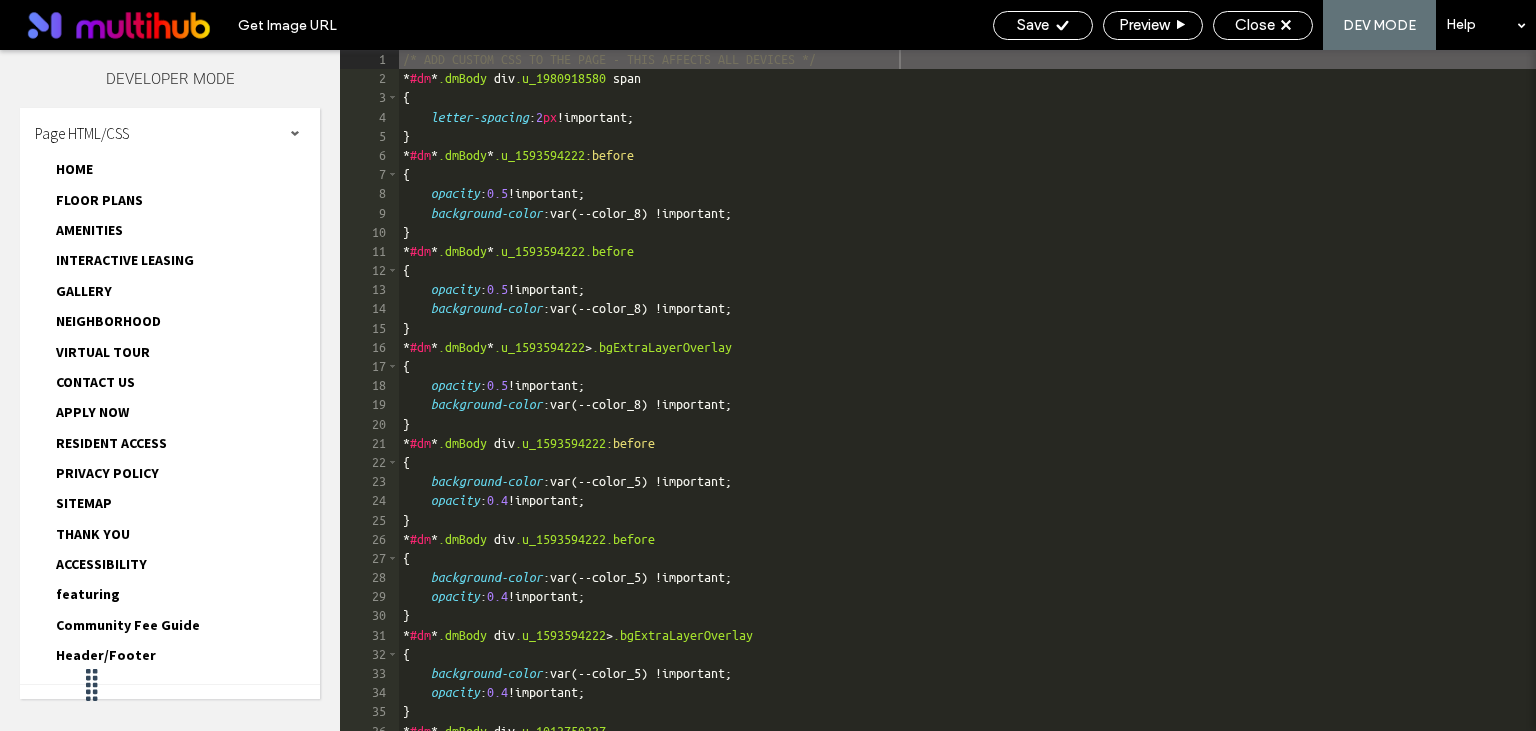 scroll, scrollTop: 24, scrollLeft: 0, axis: vertical 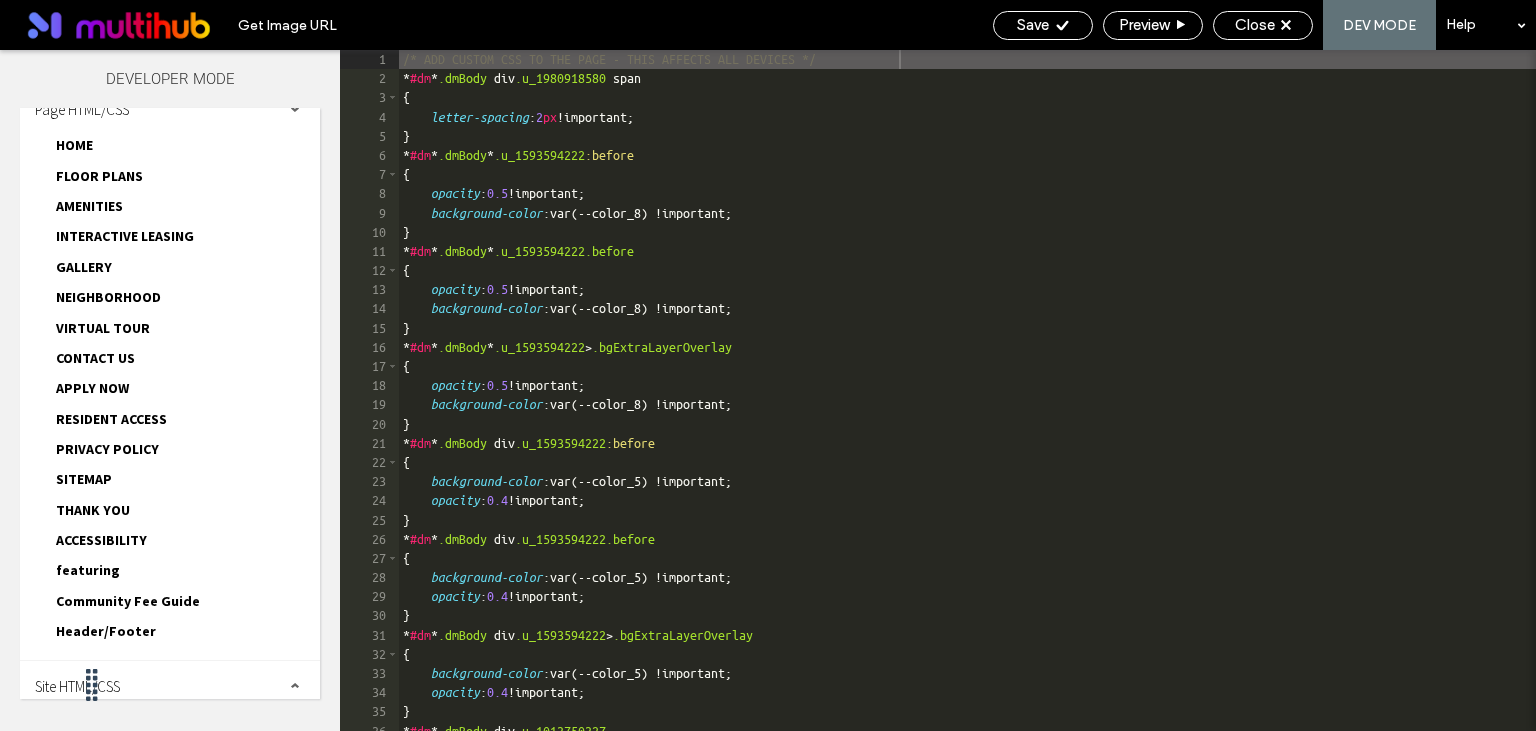 click on "Header/Footer" at bounding box center (106, 631) 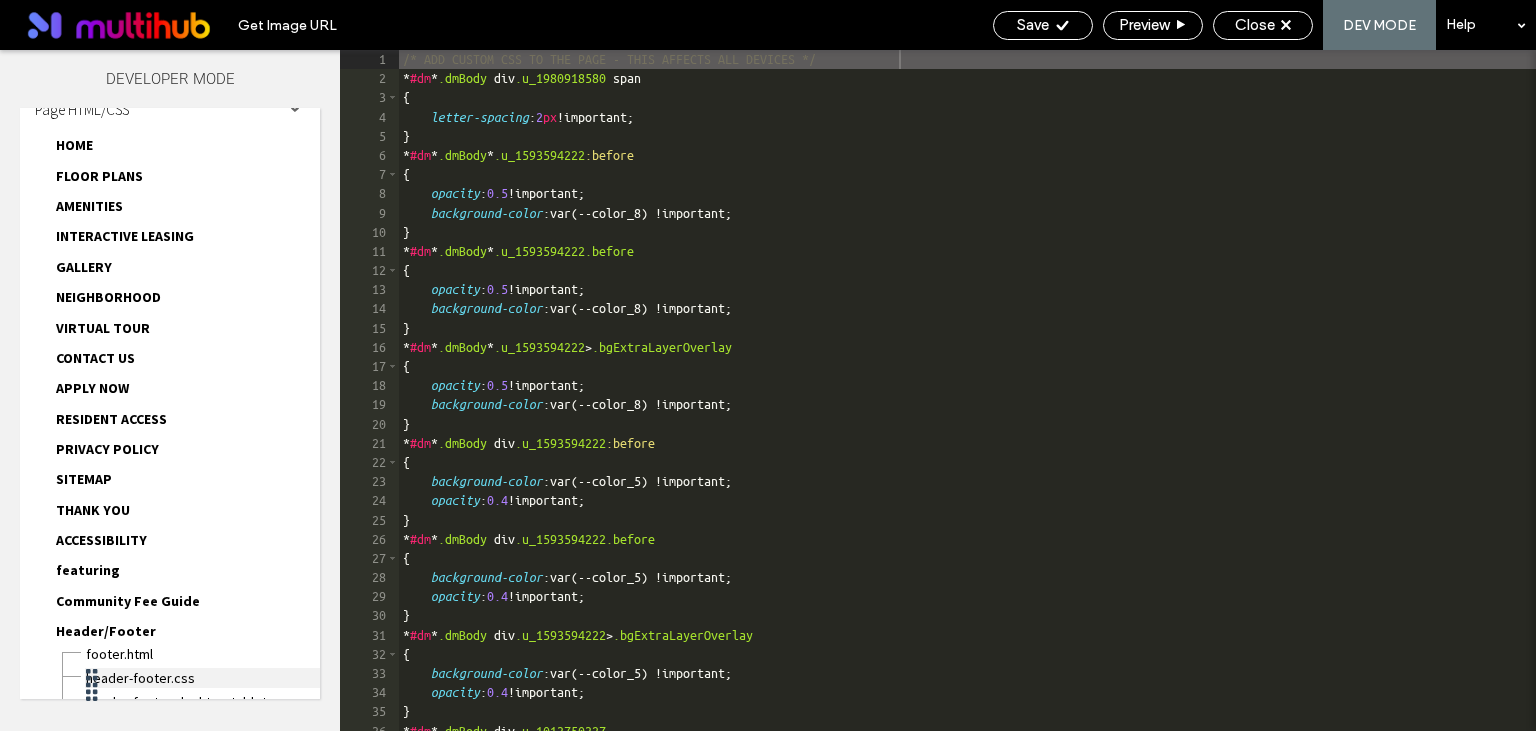 click on "header-footer.css" at bounding box center [202, 678] 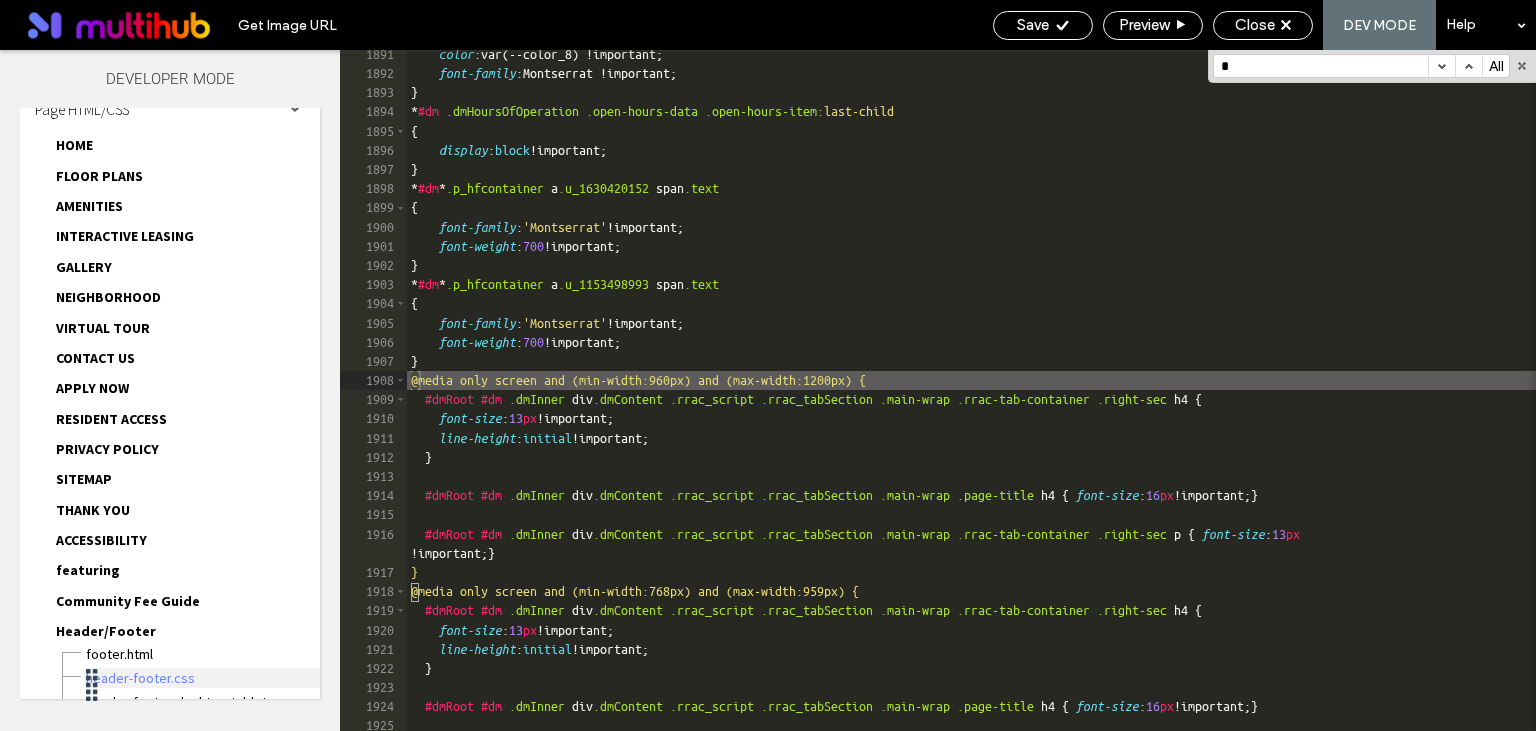 scroll, scrollTop: 31375, scrollLeft: 0, axis: vertical 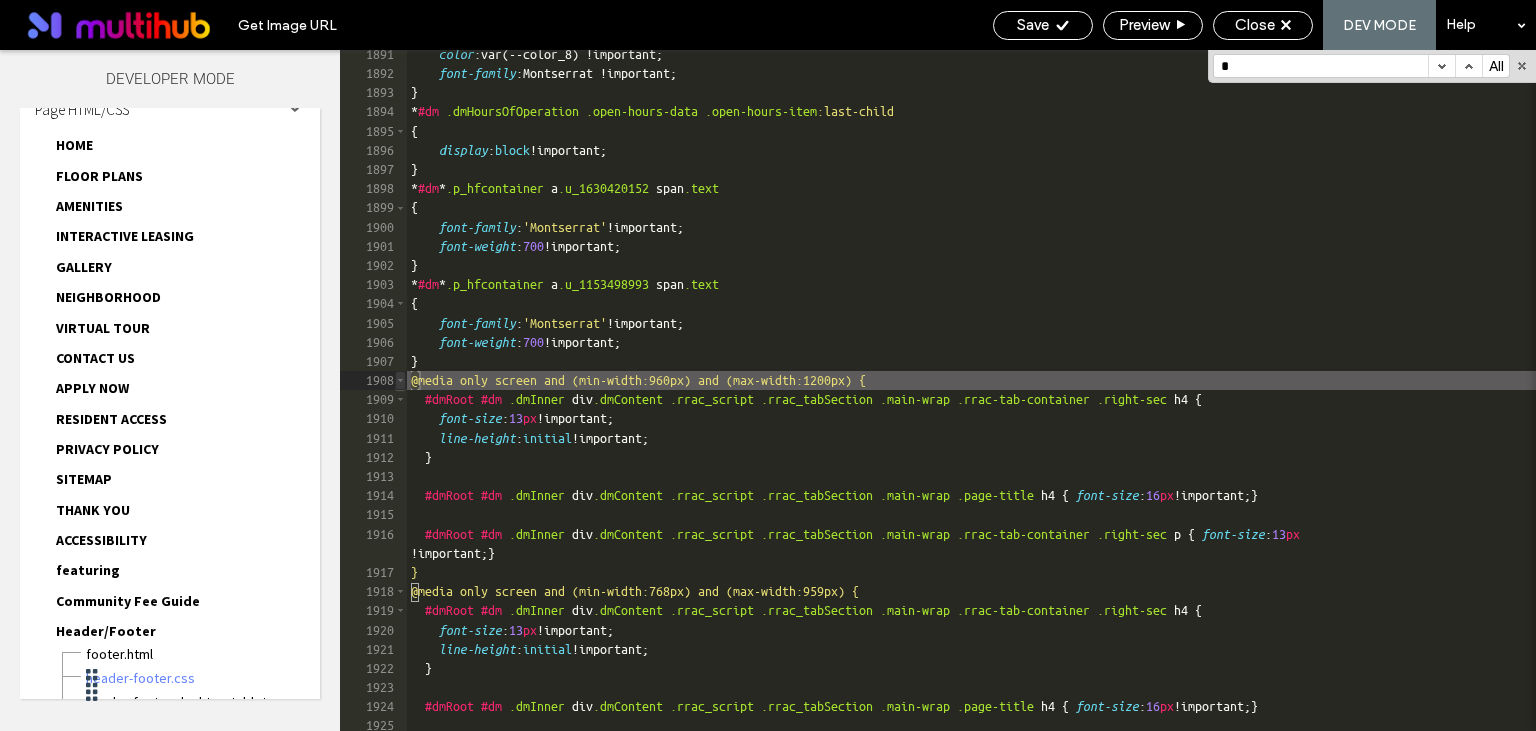 type on "*" 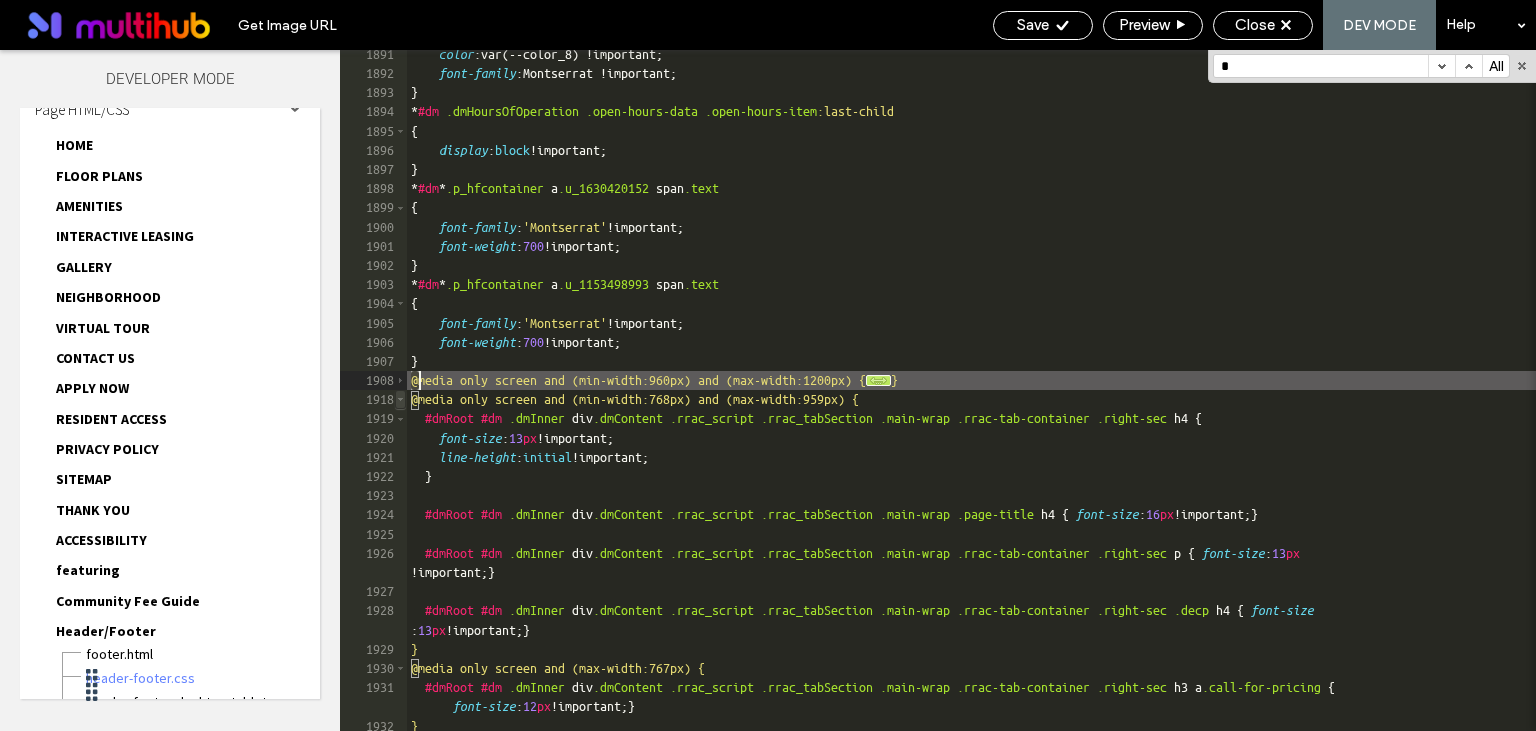 click at bounding box center (400, 399) 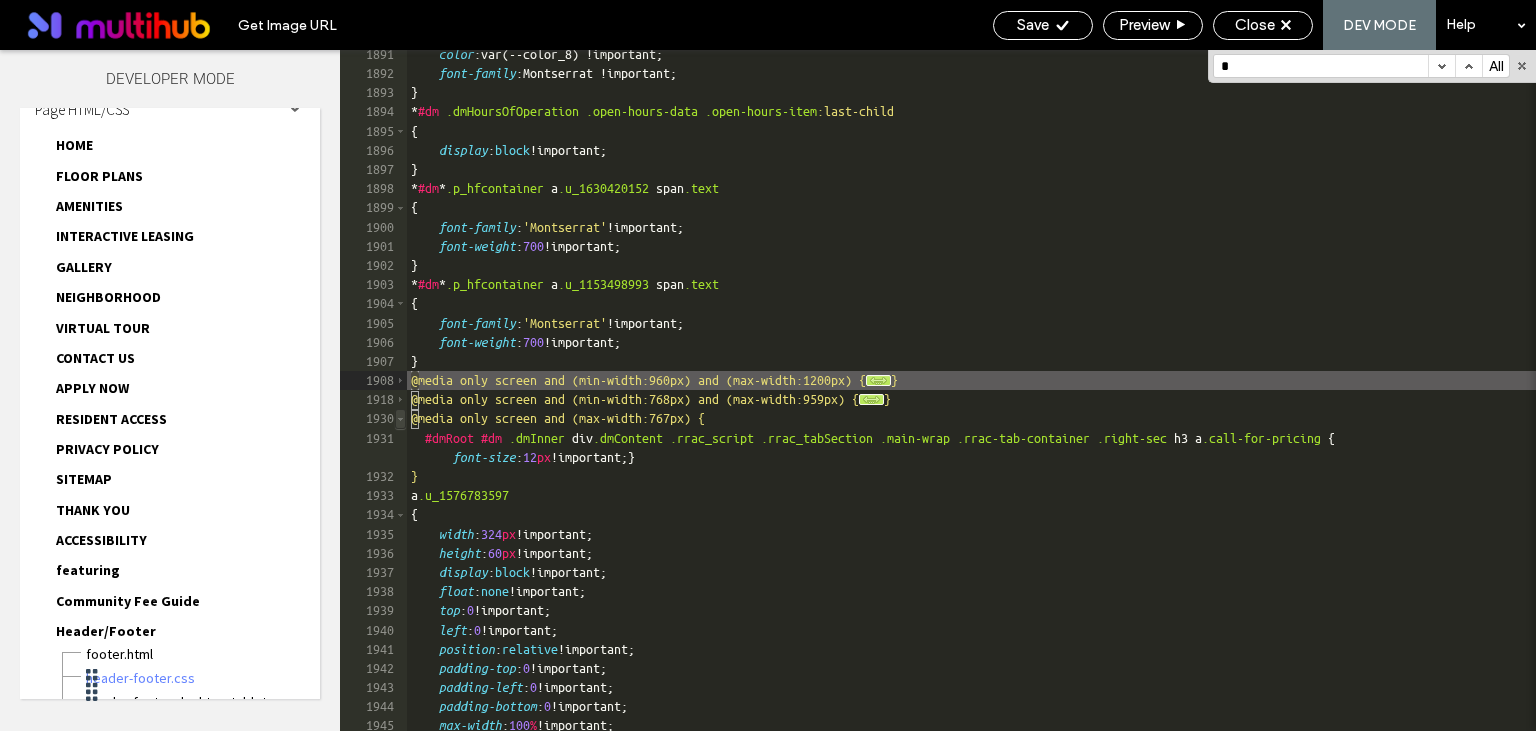 click at bounding box center [400, 418] 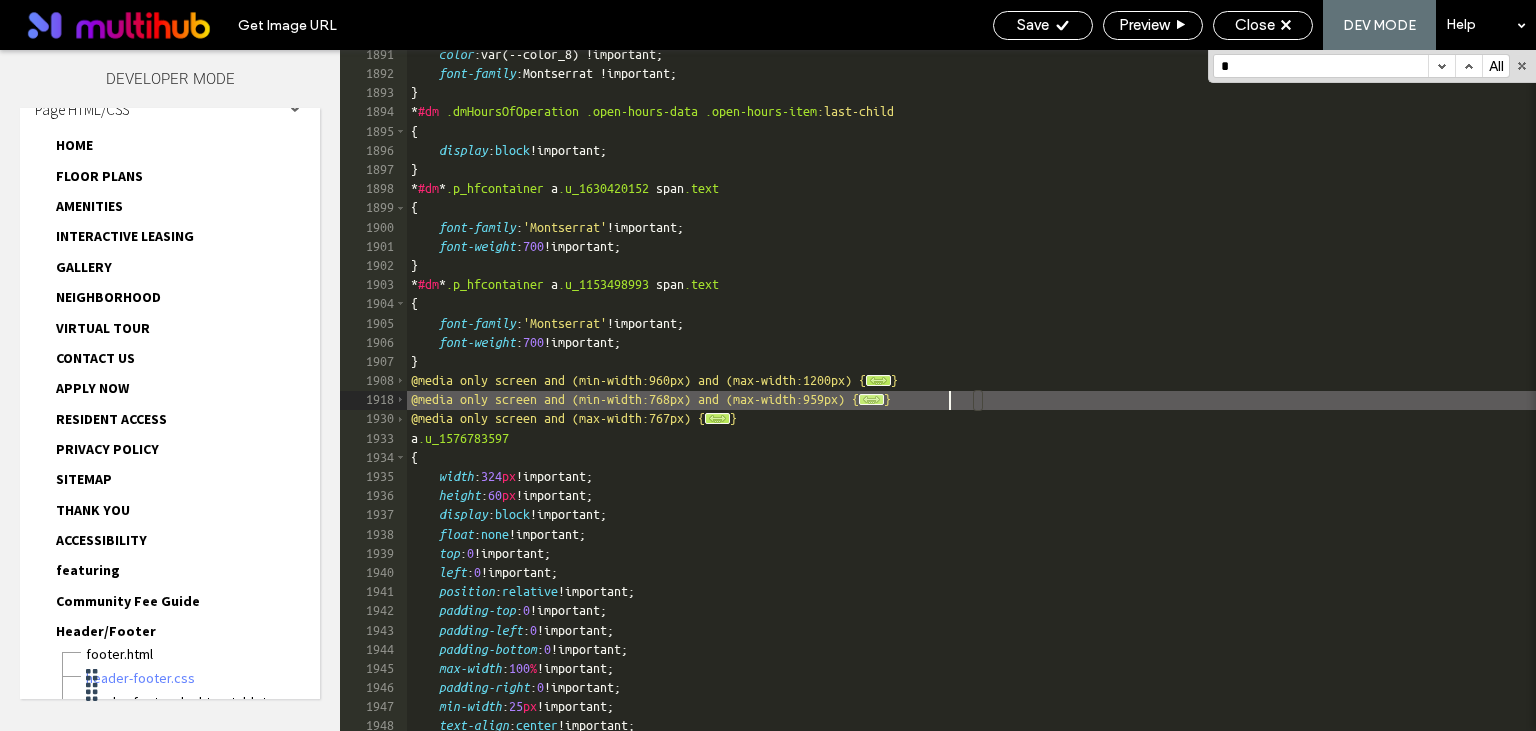 click on "..." at bounding box center [871, 399] 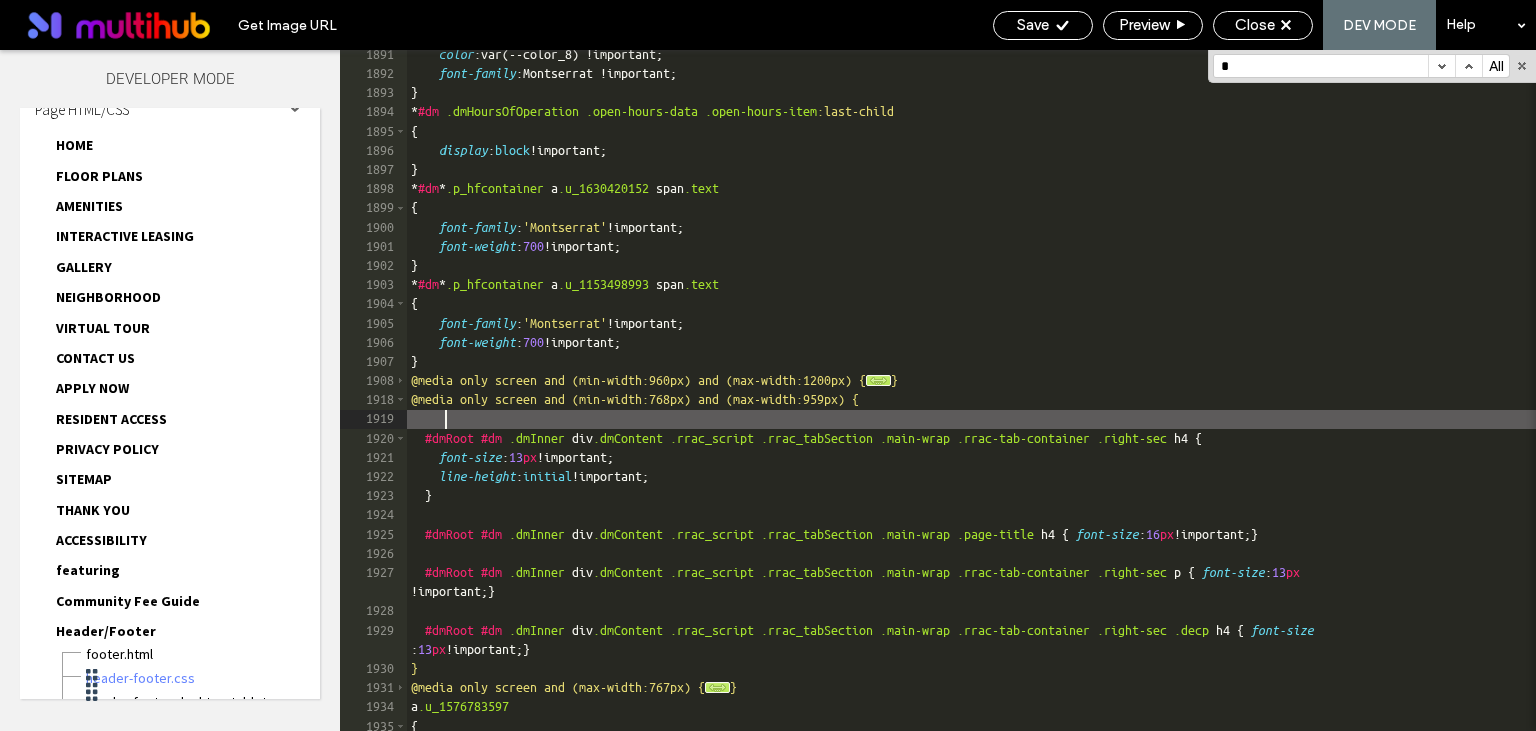 scroll, scrollTop: 0, scrollLeft: 4, axis: horizontal 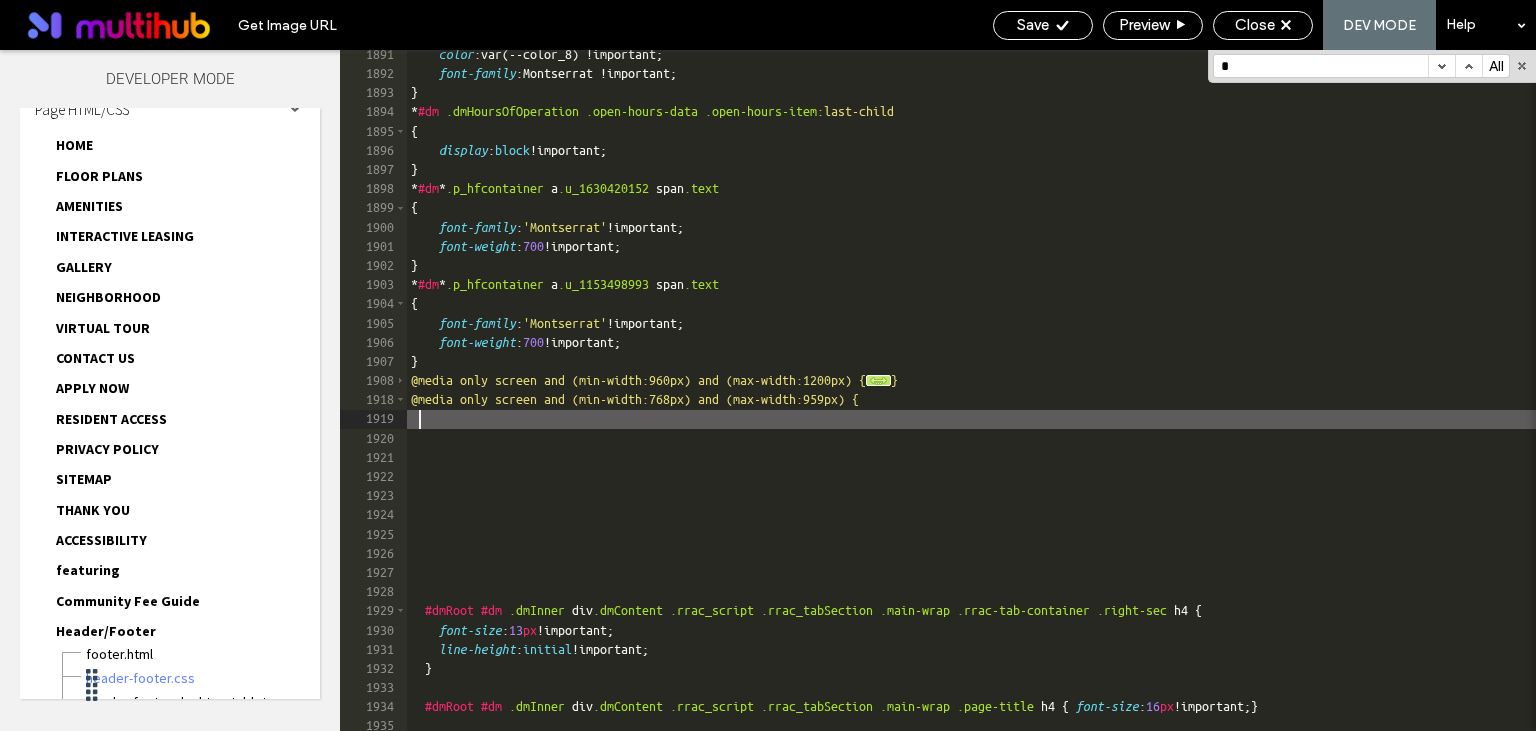 click on "color :var(--color_8) !important;      font-family :Montserrat !important; } * #dm   .dmHoursOfOperation   .open-hours-data   .open-hours-item :last-child {      display : block  !important; } * #dm  * .p_hfcontainer   a .u_1630420152   span .text {      font-family : 'Montserrat'  !important;      font-weight : 700  !important; } * #dm  * .p_hfcontainer   a .u_1153498993   span .text {      font-family : 'Montserrat'  !important;      font-weight : 700  !important; } @media only screen and (min-width:960px) and (max-width:1200px) { ... } @media only screen and (min-width:768px) and (max-width:959px) {                                                      #dmRoot   #dm   .dmInner   div .dmContent   .rrac_script   .rrac_tabSection   .main-wrap   .rrac-tab-container   .right-sec   h4   {      font-size : 13 px  !important;      line-height : initial  !important;    }    #dmRoot   #dm   .dmInner   div .dmContent   .rrac_script   .rrac_tabSection   .main-wrap   .page-title   h4   {   font-size : 16 px }" at bounding box center (971, 414) 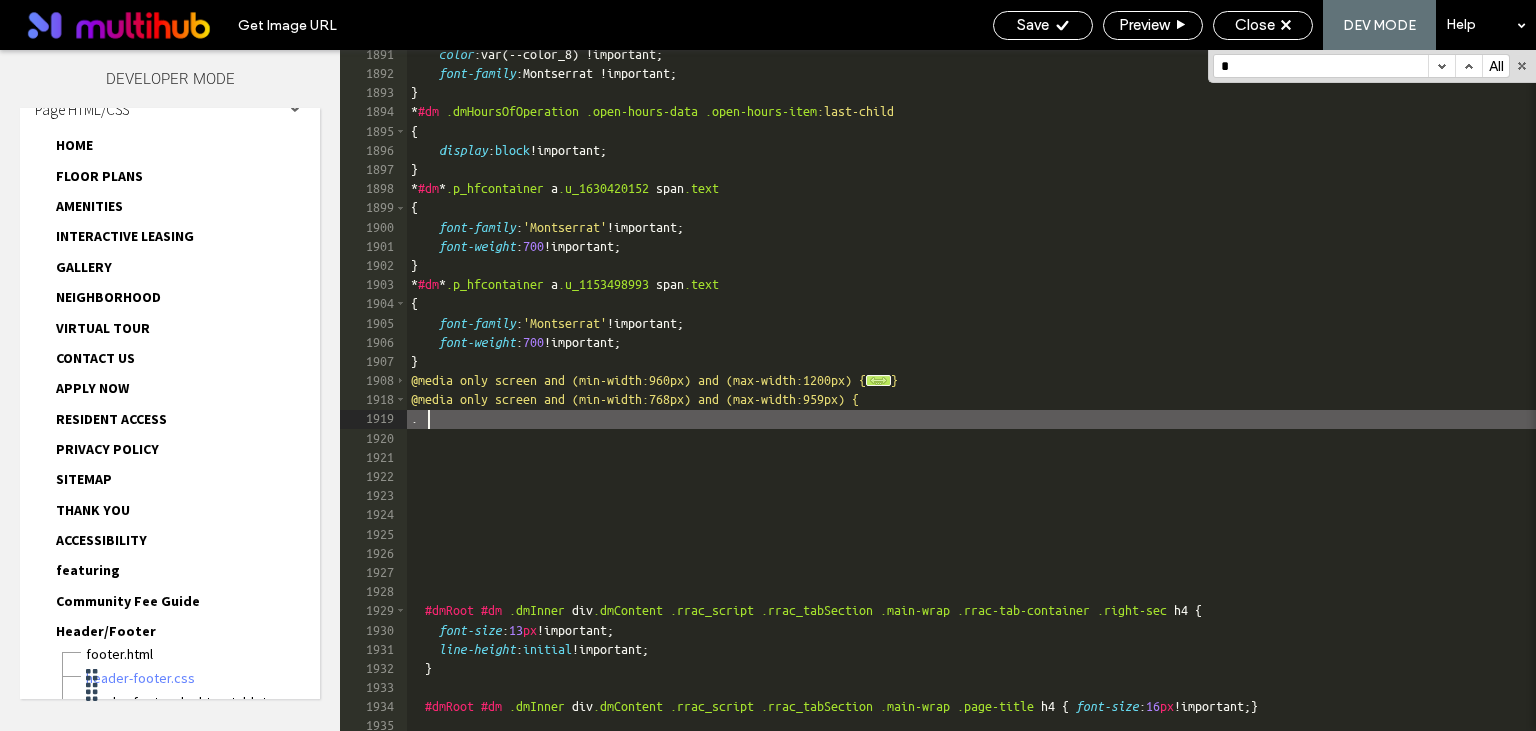 scroll, scrollTop: 0, scrollLeft: 4, axis: horizontal 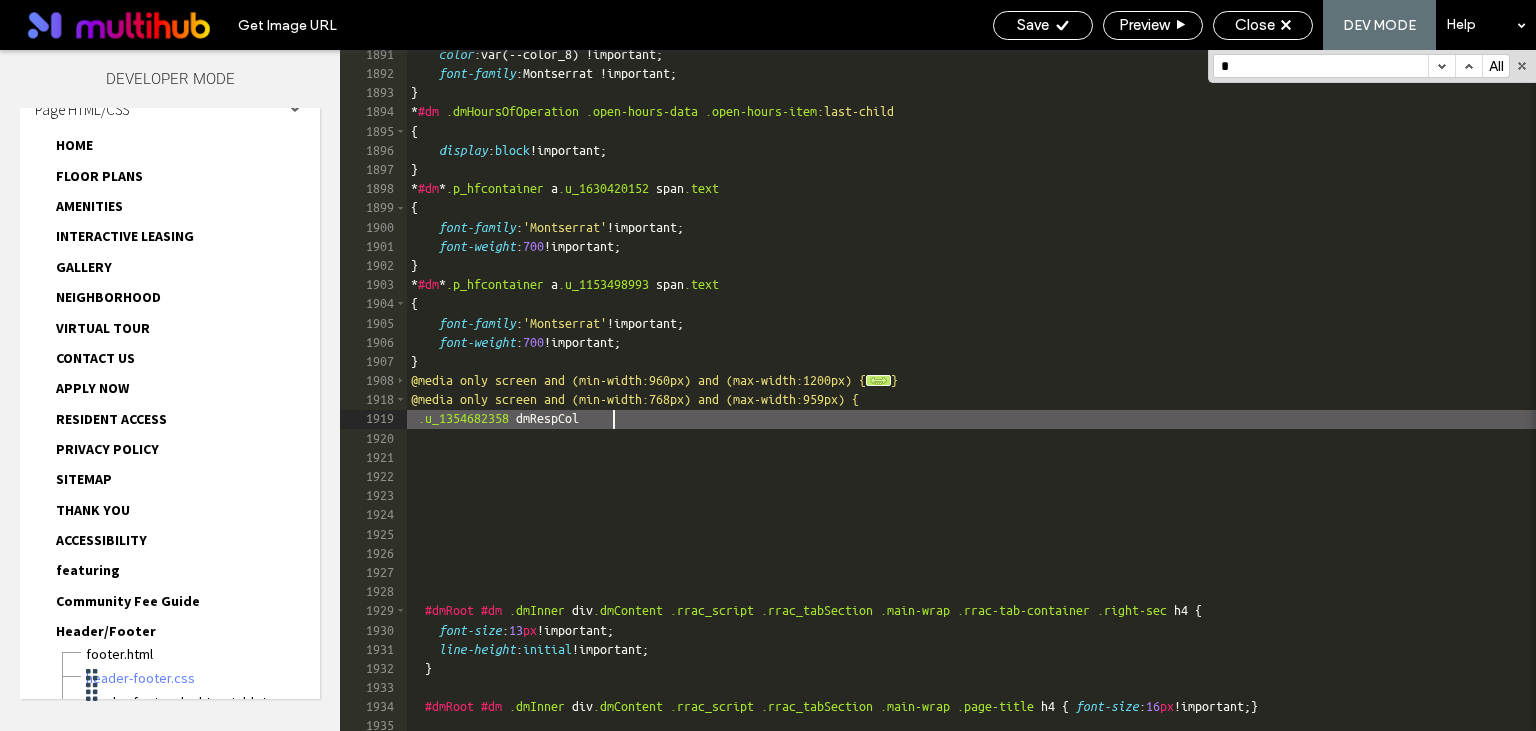 click on "color :var(--color_8) !important;      font-family :Montserrat !important; } * #dm   .dmHoursOfOperation   .open-hours-data   .open-hours-item :last-child {      display : block  !important; } * #dm  * .p_hfcontainer   a .u_1630420152   span .text {      font-family : 'Montserrat'  !important;      font-weight : 700  !important; } * #dm  * .p_hfcontainer   a .u_1153498993   span .text {      font-family : 'Montserrat'  !important;      font-weight : 700  !important; } @media only screen and (min-width:960px) and (max-width:1200px) { ... } @media only screen and (min-width:768px) and (max-width:959px) {   .u_1354682358   dmRespCol                                                     #dmRoot   #dm   .dmInner   div .dmContent   .rrac_script   .rrac_tabSection   .main-wrap   .rrac-tab-container   .right-sec   h4   {      font-size : 13 px  !important;      line-height : initial  !important;    }    #dmRoot   #dm   .dmInner   div .dmContent   .rrac_script   .rrac_tabSection   .main-wrap   .page-title   h4   {" at bounding box center [971, 414] 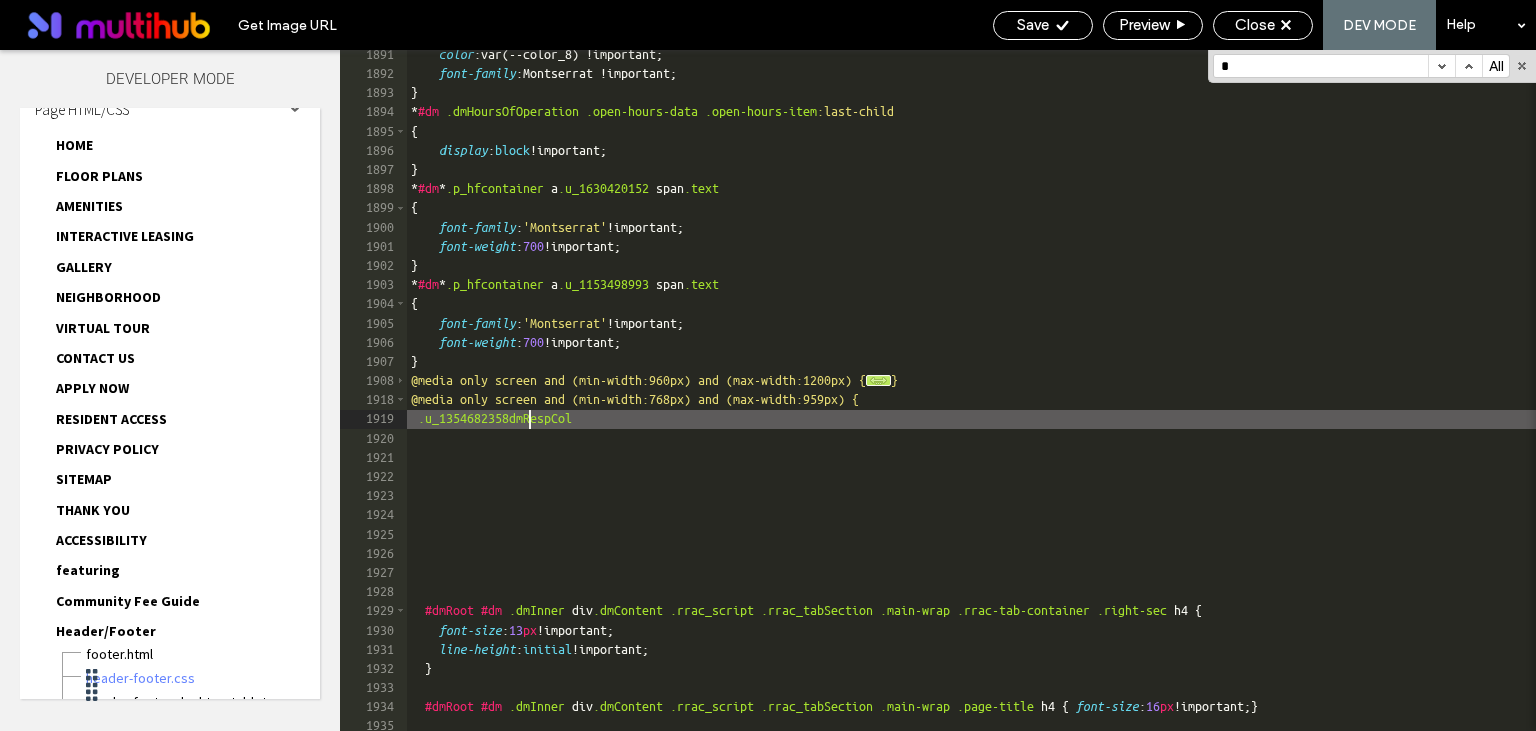 scroll, scrollTop: 0, scrollLeft: 4, axis: horizontal 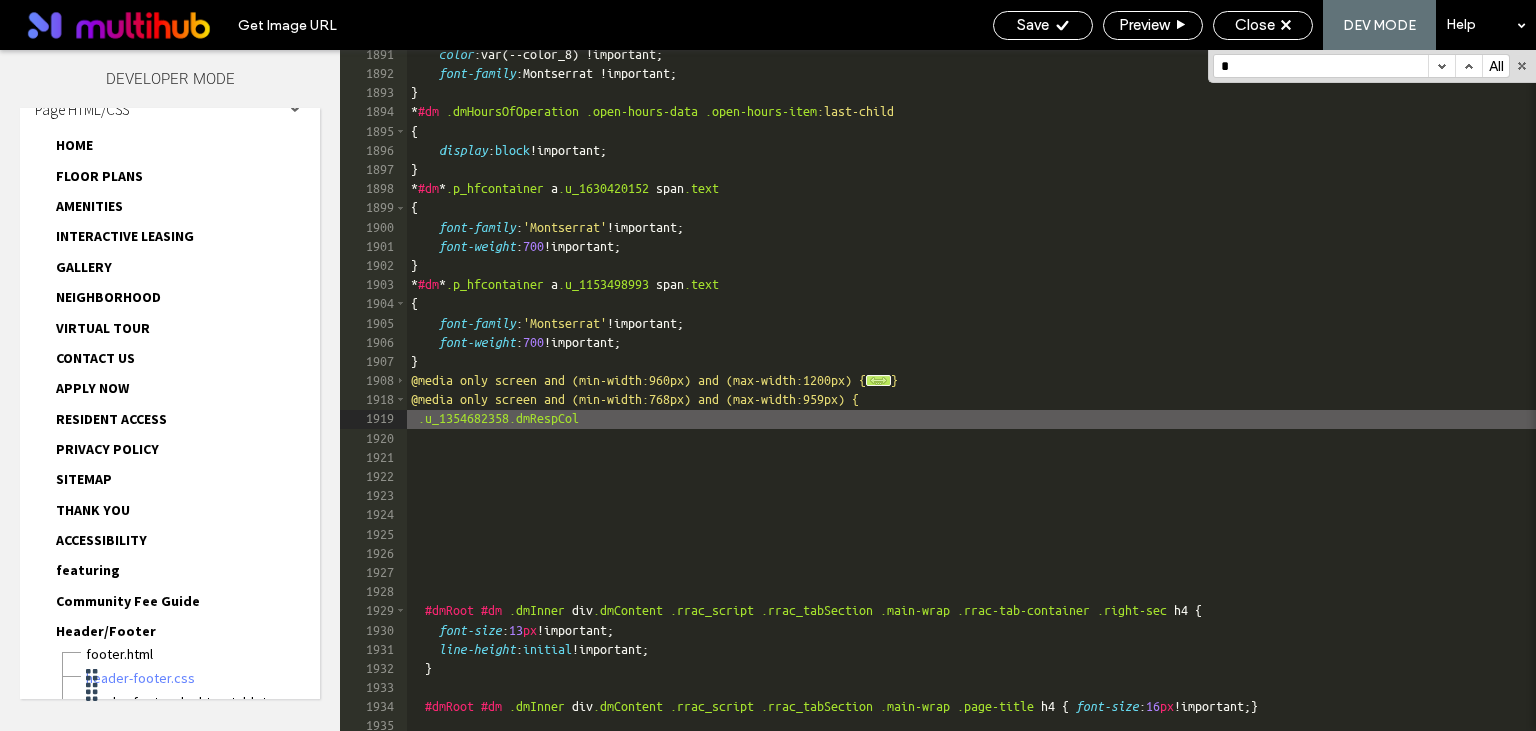 click on "color :var(--color_8) !important;      font-family :Montserrat !important; } * #dm   .dmHoursOfOperation   .open-hours-data   .open-hours-item :last-child {      display : block  !important; } * #dm  * .p_hfcontainer   a .u_1630420152   span .text {      font-family : 'Montserrat'  !important;      font-weight : 700  !important; } * #dm  * .p_hfcontainer   a .u_1153498993   span .text {      font-family : 'Montserrat'  !important;      font-weight : 700  !important; } @media only screen and (min-width:960px) and (max-width:1200px) { ... } @media only screen and (min-width:768px) and (max-width:959px) {   .u_1354682358.dmRespCol                                                     #dmRoot   #dm   .dmInner   div .dmContent   .rrac_script   .rrac_tabSection   .main-wrap   .rrac-tab-container   .right-sec   h4   {      font-size : 13 px  !important;      line-height : initial  !important;    }    #dmRoot   #dm   .dmInner   div .dmContent   .rrac_script   .rrac_tabSection   .main-wrap   .page-title   h4   {" at bounding box center [971, 414] 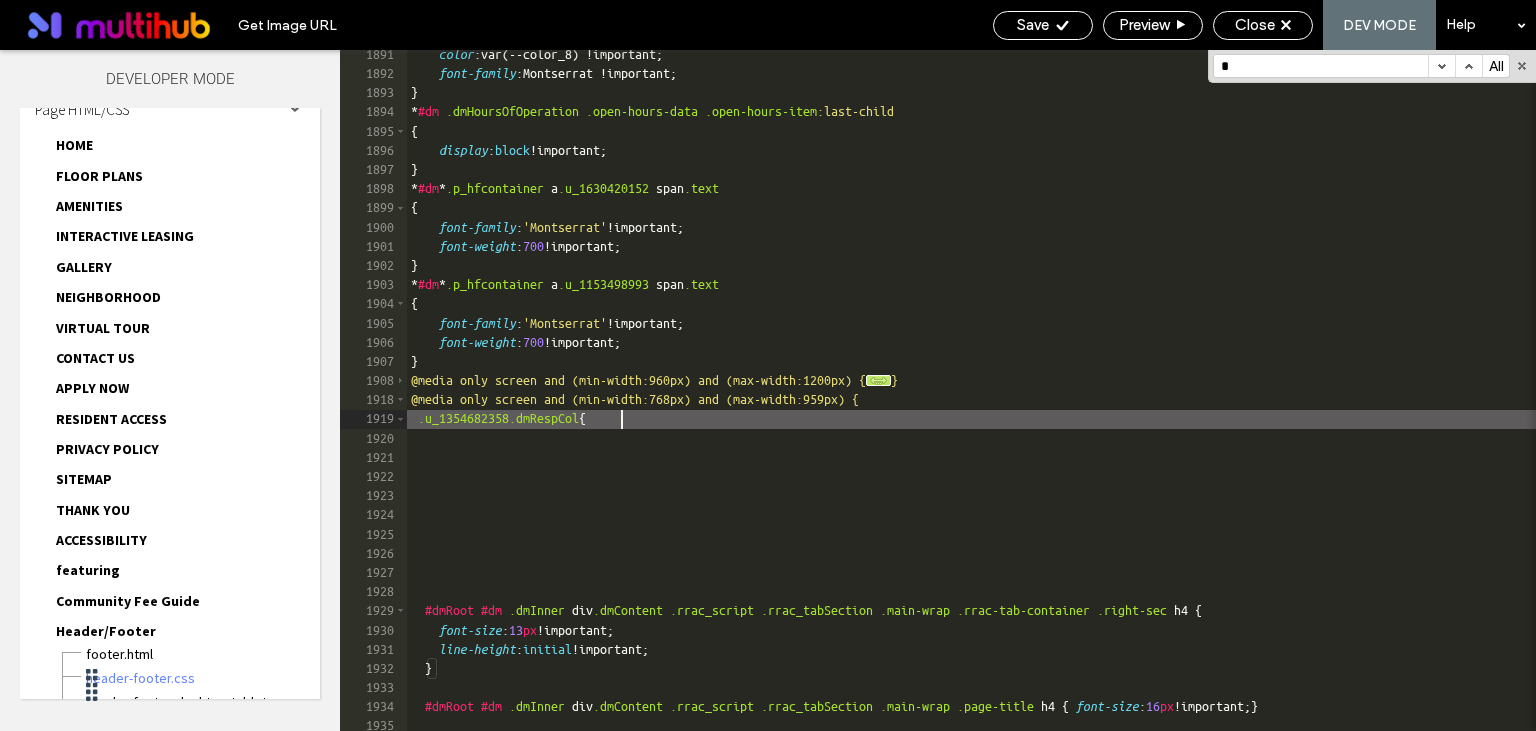 scroll, scrollTop: 0, scrollLeft: 4, axis: horizontal 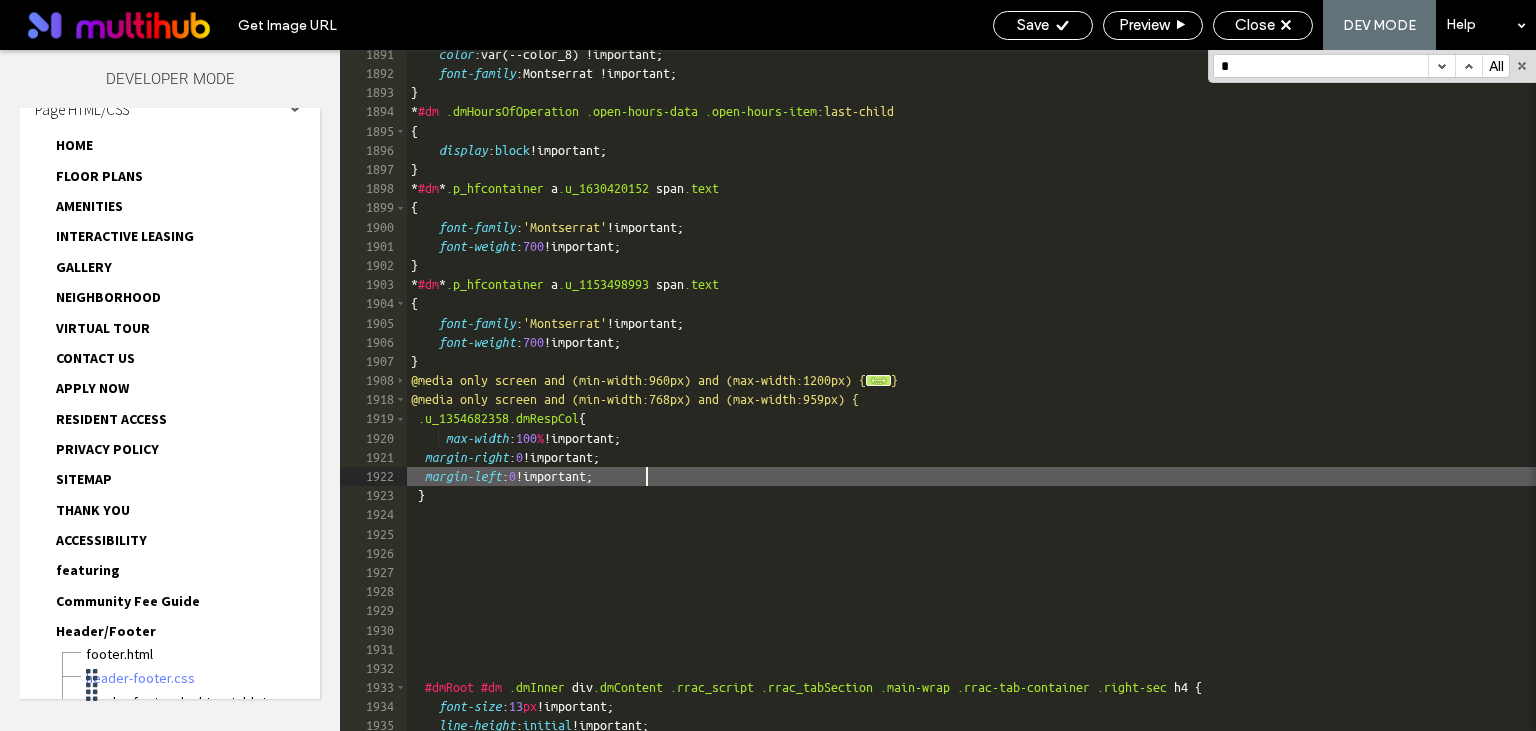 click on "color :var(--color_8) !important;      font-family :Montserrat !important; } * #dm   .dmHoursOfOperation   .open-hours-data   .open-hours-item :last-child {      display : block  !important; } * #dm  * .p_hfcontainer   a .u_1630420152   span .text {      font-family : 'Montserrat'  !important;      font-weight : 700  !important; } * #dm  * .p_hfcontainer   a .u_1153498993   span .text {      font-family : 'Montserrat'  !important;      font-weight : 700  !important; } @media only screen and (min-width:960px) and (max-width:1200px) { ... } @media only screen and (min-width:768px) and (max-width:959px) {   .u_1354682358.dmRespCol {        max-width :  100 %  !important;    margin-right :  0  !important;    margin-left :  0  !important;   }                                                    #dmRoot   #dm   .dmInner   div .dmContent   .rrac_script   .rrac_tabSection   .main-wrap   .rrac-tab-container   .right-sec   h4   {      font-size : 13 px  !important;      line-height : initial  !important;    }" at bounding box center (971, 404) 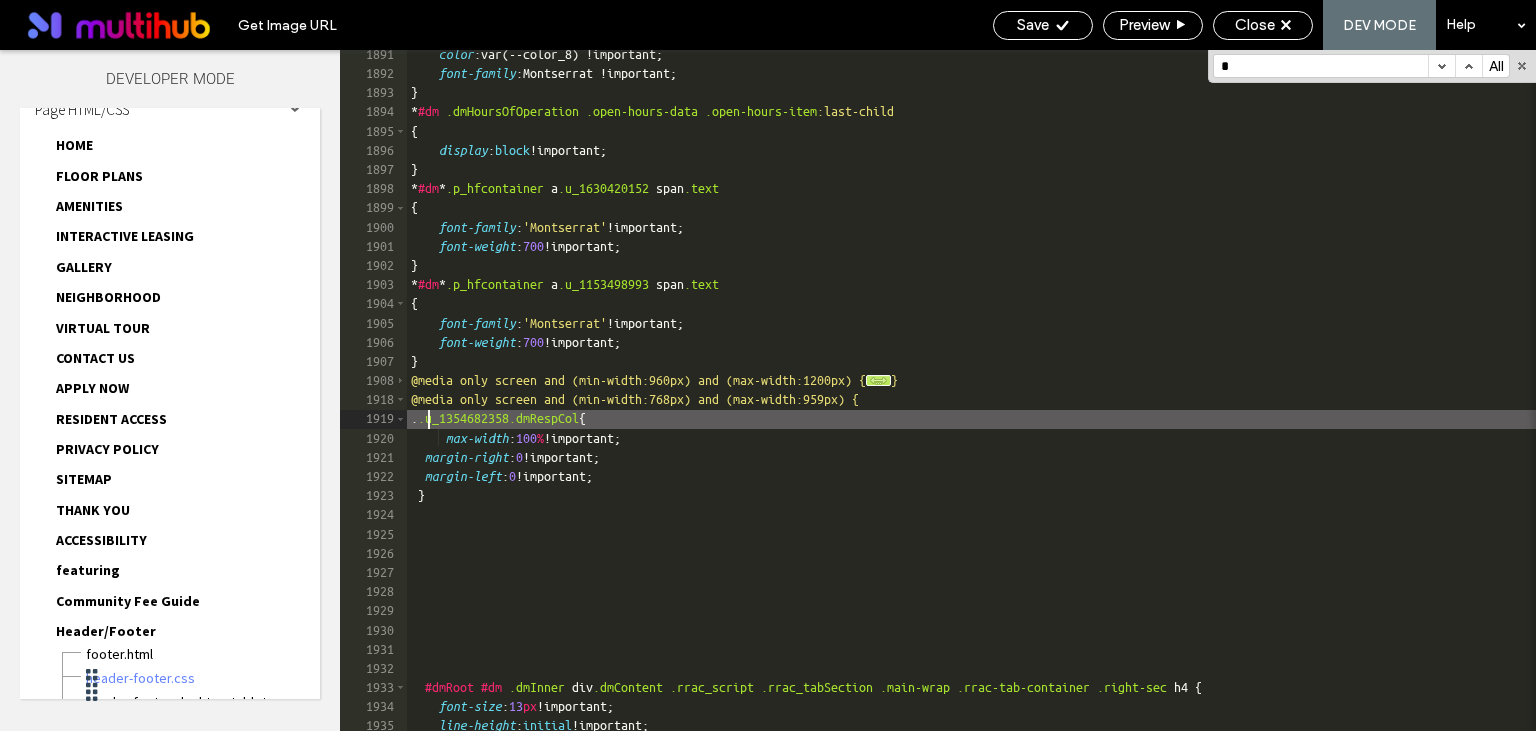 paste 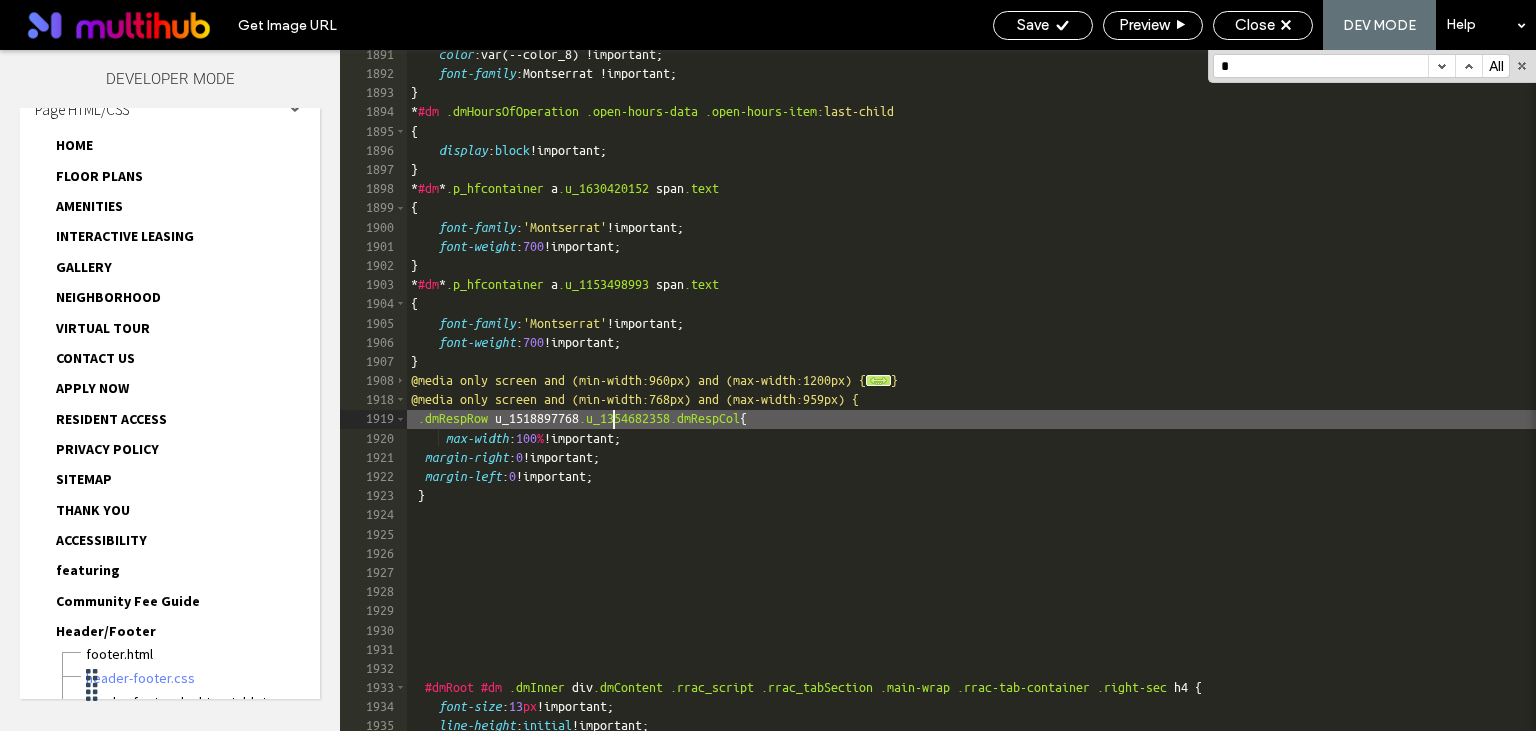 scroll, scrollTop: 0, scrollLeft: 4, axis: horizontal 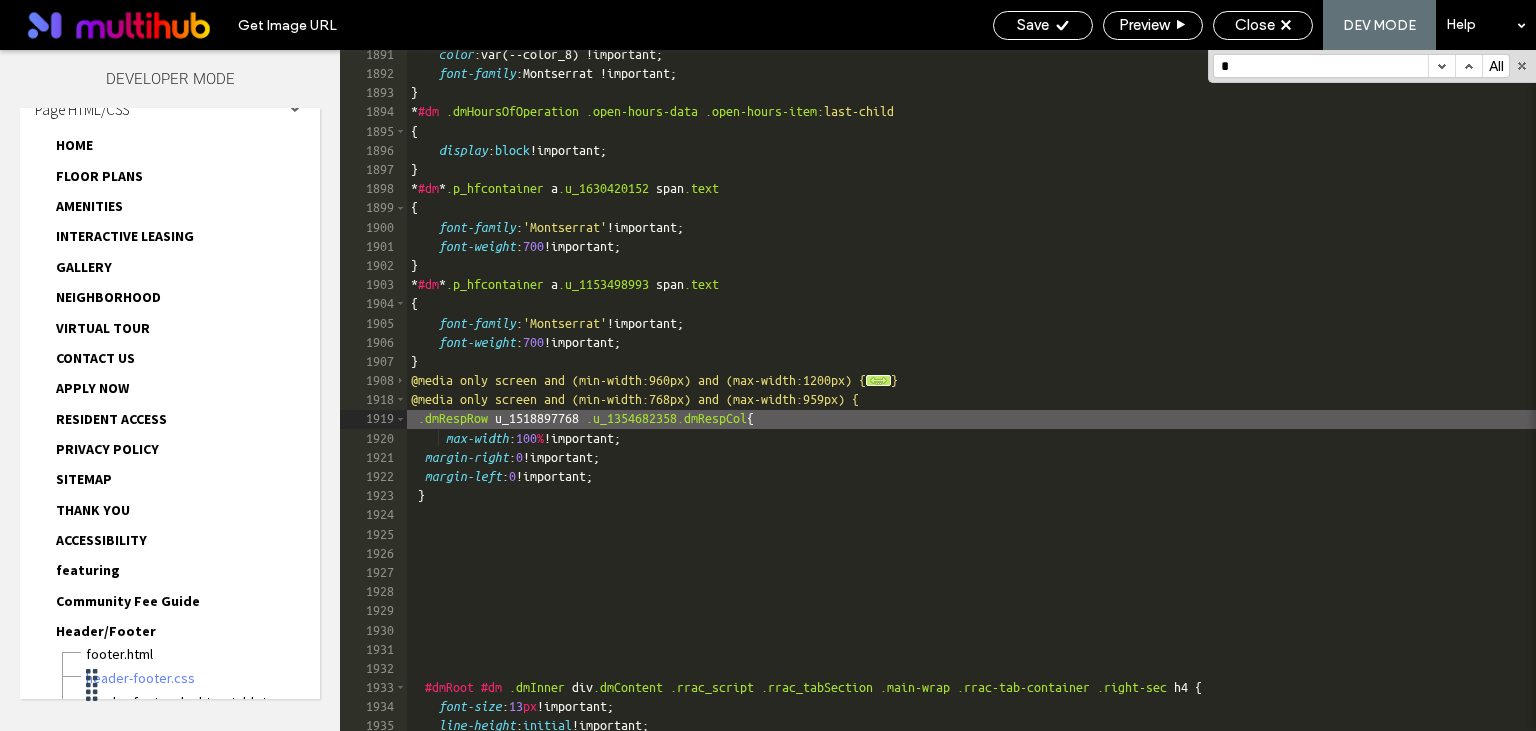 click on "color :var(--color_8) !important;      font-family :Montserrat !important; } * #dm   .dmHoursOfOperation   .open-hours-data   .open-hours-item :last-child {      display : block  !important; } * #dm  * .p_hfcontainer   a .u_1630420152   span .text {      font-family : 'Montserrat'  !important;      font-weight : 700  !important; } * #dm  * .p_hfcontainer   a .u_1153498993   span .text {      font-family : 'Montserrat'  !important;      font-weight : 700  !important; } @media only screen and (min-width:960px) and (max-width:1200px) { ... } @media only screen and (min-width:768px) and (max-width:959px) {   .dmRespRow   u_1518897768   .u_1354682358.dmRespCol {        max-width :  100 %  !important;    margin-right :  0  !important;    margin-left :  0  !important;   }                                                    #dmRoot   #dm   .dmInner   div .dmContent   .rrac_script   .rrac_tabSection   .main-wrap   .rrac-tab-container   .right-sec   h4   {      font-size : 13 px  !important;      line-height :    }" at bounding box center (971, 404) 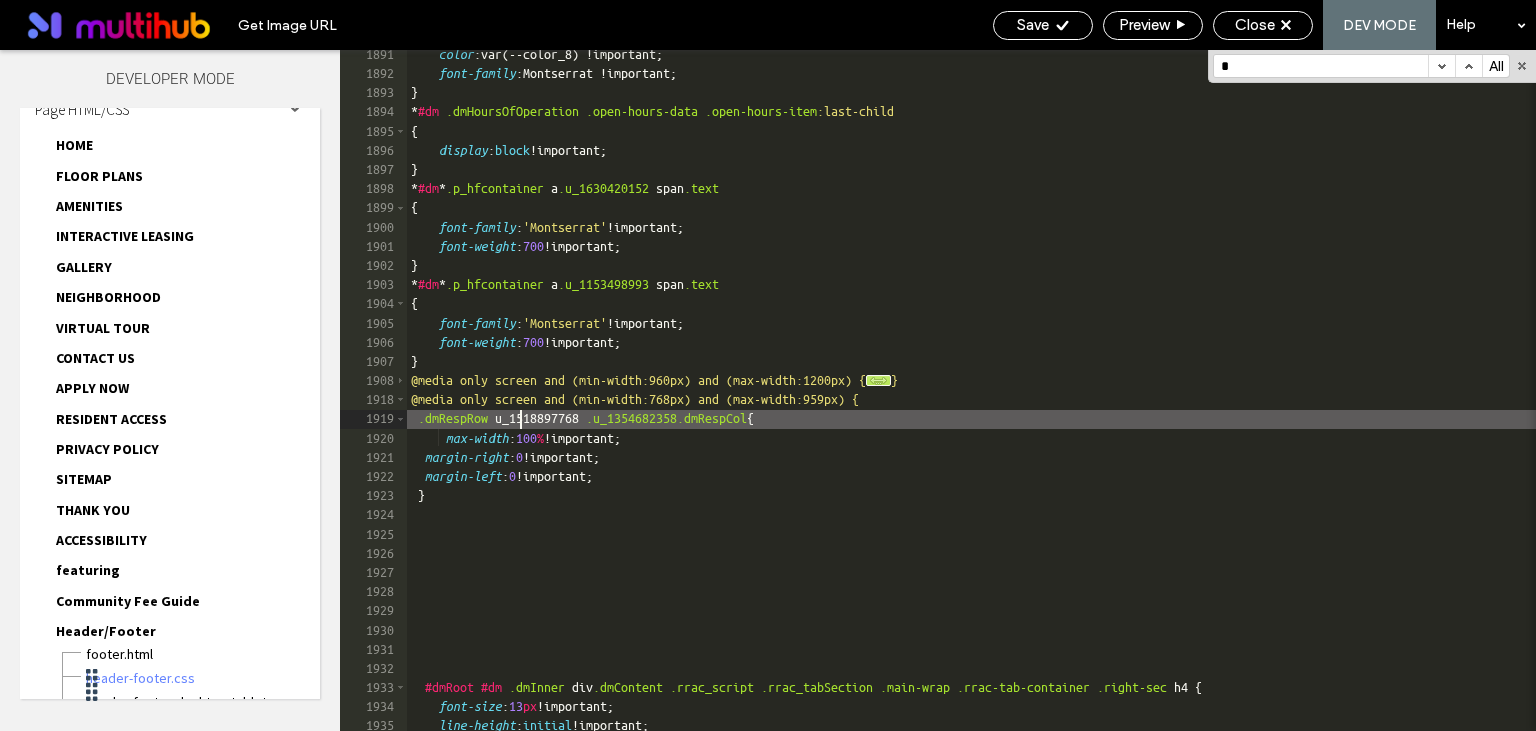 click on "color :var(--color_8) !important;      font-family :Montserrat !important; } * #dm   .dmHoursOfOperation   .open-hours-data   .open-hours-item :last-child {      display : block  !important; } * #dm  * .p_hfcontainer   a .u_1630420152   span .text {      font-family : 'Montserrat'  !important;      font-weight : 700  !important; } * #dm  * .p_hfcontainer   a .u_1153498993   span .text {      font-family : 'Montserrat'  !important;      font-weight : 700  !important; } @media only screen and (min-width:960px) and (max-width:1200px) { ... } @media only screen and (min-width:768px) and (max-width:959px) {   .dmRespRow   u_1518897768   .u_1354682358.dmRespCol {        max-width :  100 %  !important;    margin-right :  0  !important;    margin-left :  0  !important;   }                                                    #dmRoot   #dm   .dmInner   div .dmContent   .rrac_script   .rrac_tabSection   .main-wrap   .rrac-tab-container   .right-sec   h4   {      font-size : 13 px  !important;      line-height :    }" at bounding box center [971, 404] 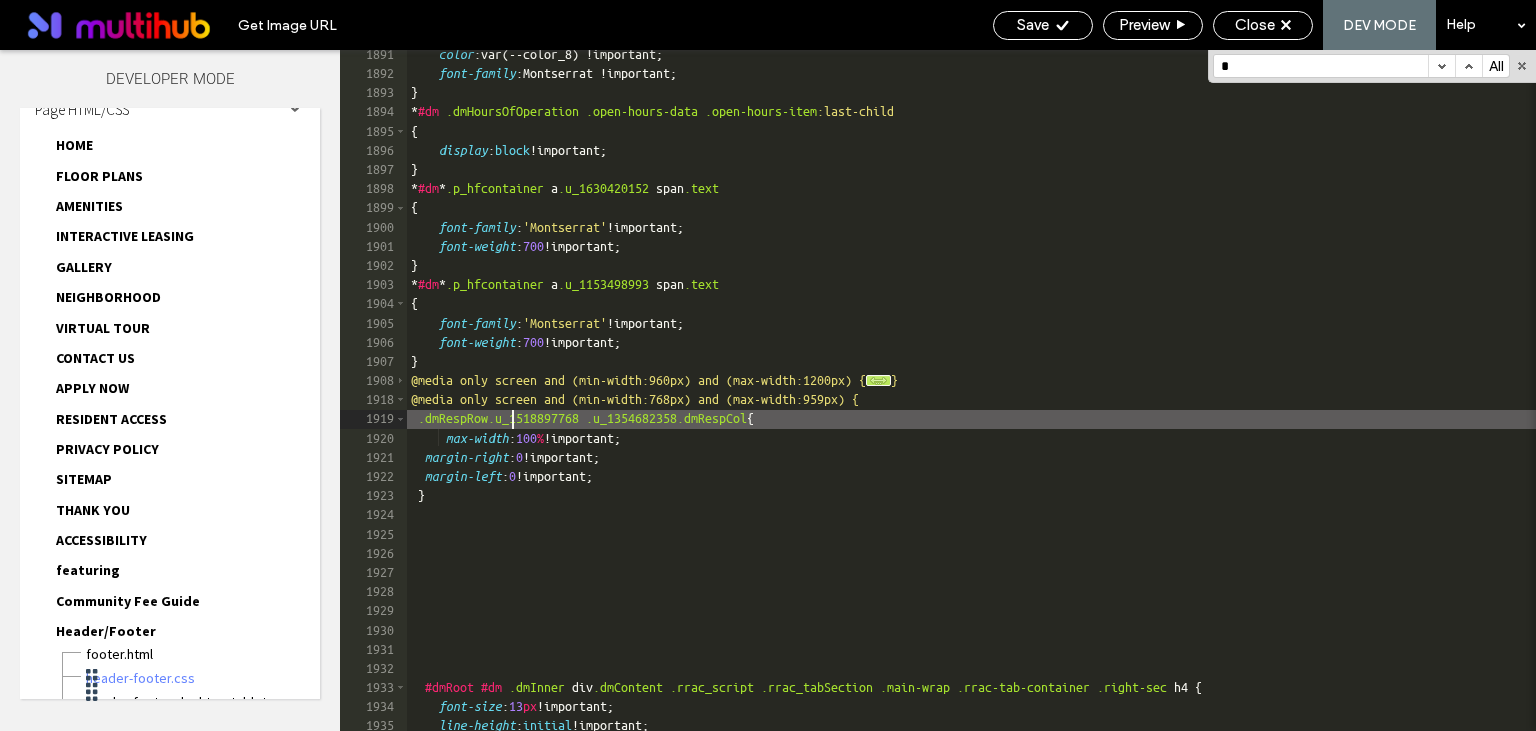 scroll, scrollTop: 0, scrollLeft: 4, axis: horizontal 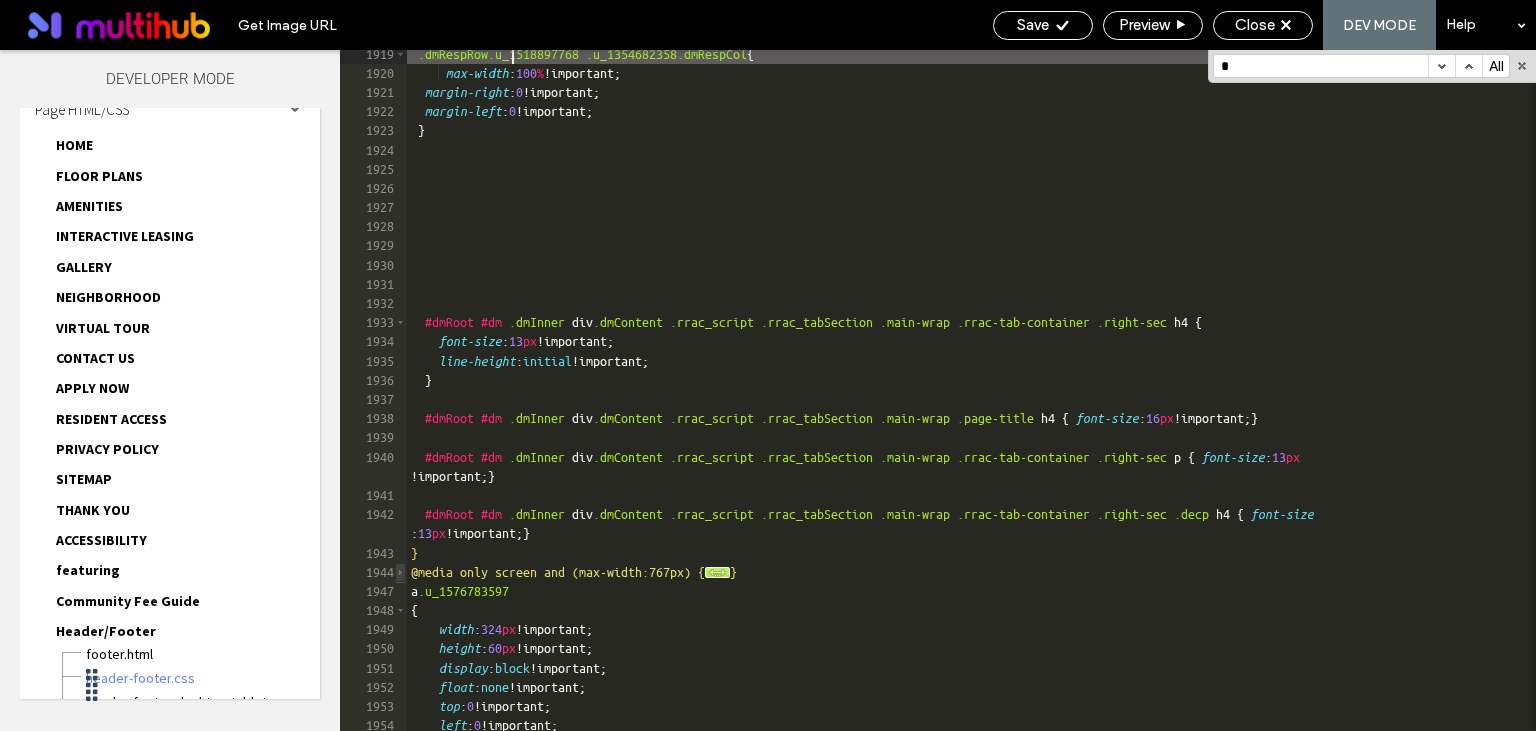click at bounding box center (400, 572) 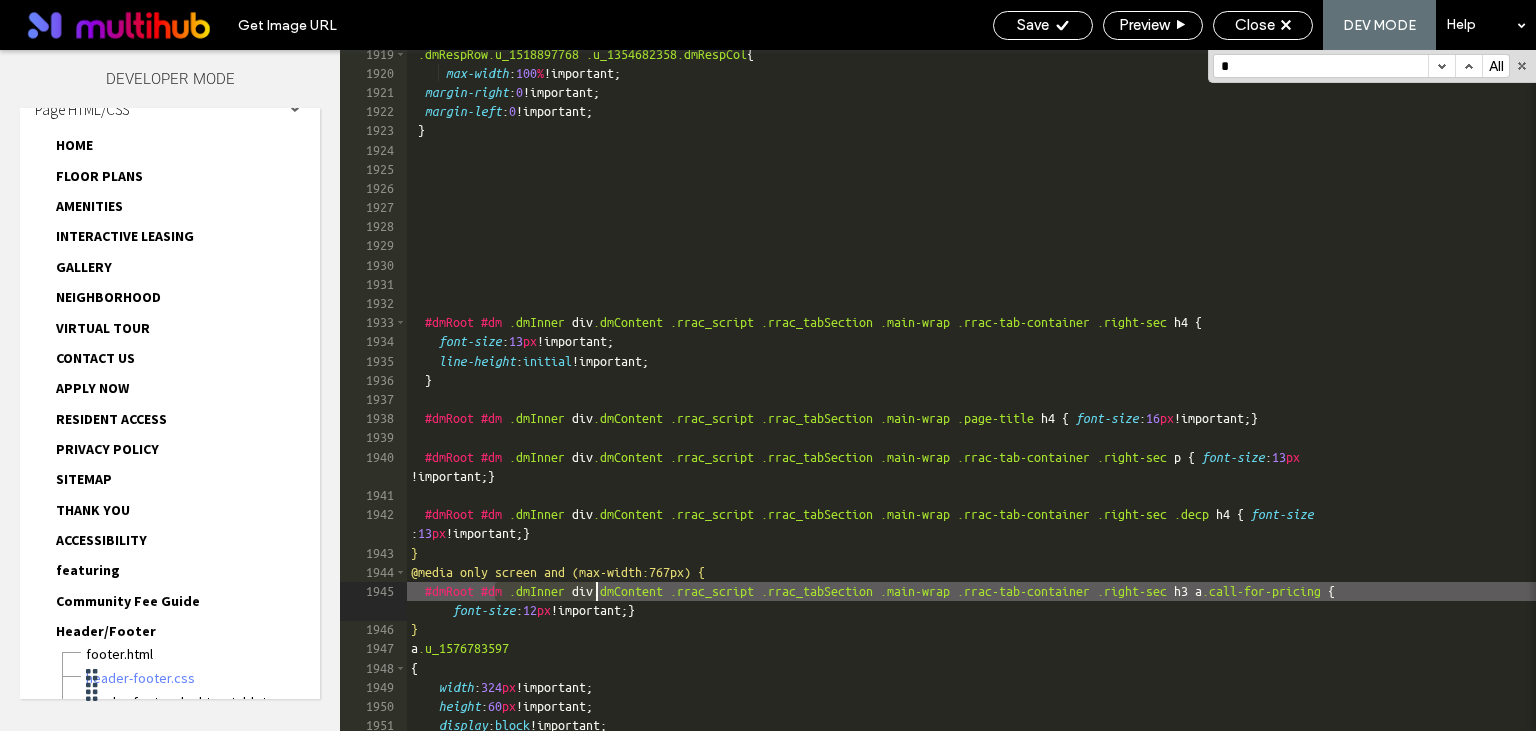 drag, startPoint x: 494, startPoint y: 594, endPoint x: 599, endPoint y: 596, distance: 105.01904 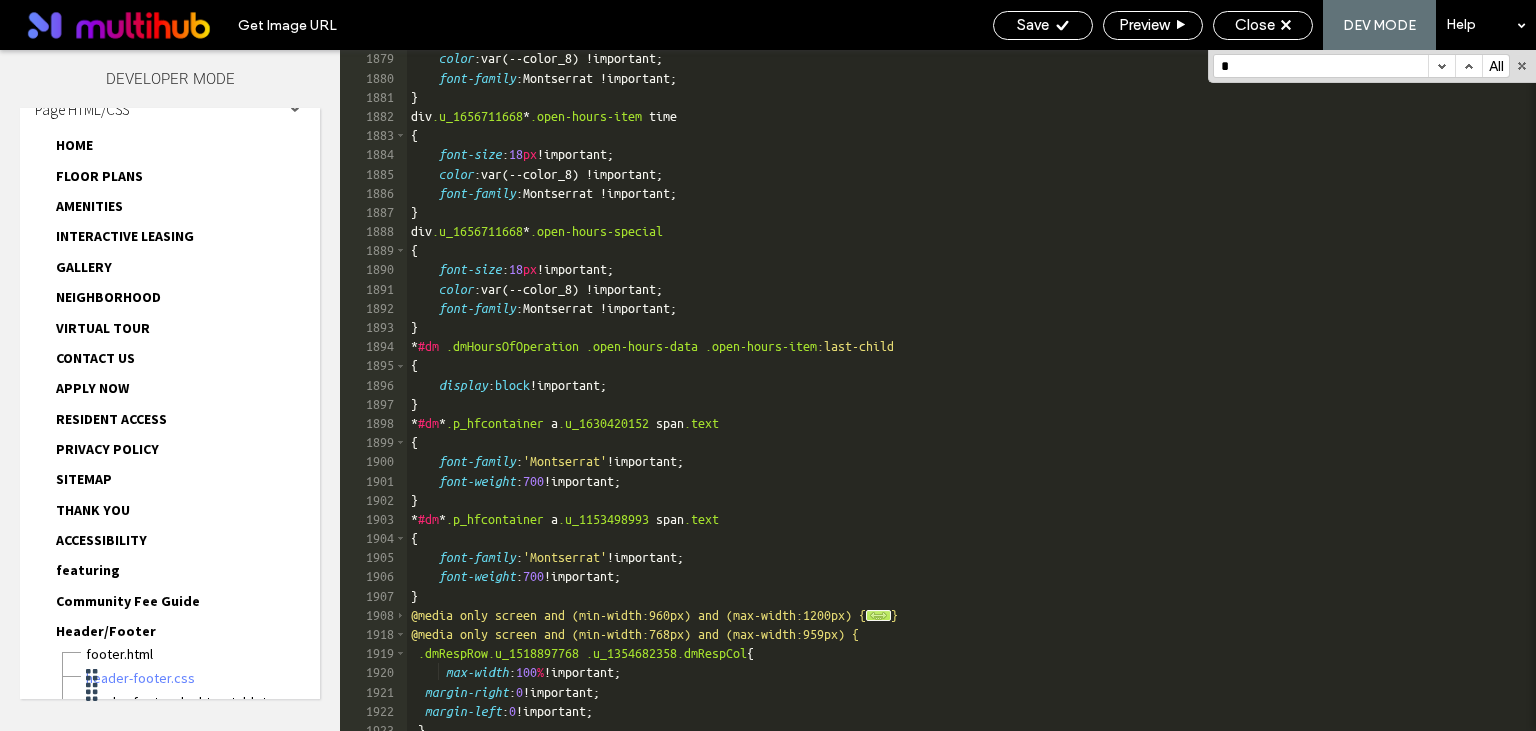 scroll, scrollTop: 31316, scrollLeft: 0, axis: vertical 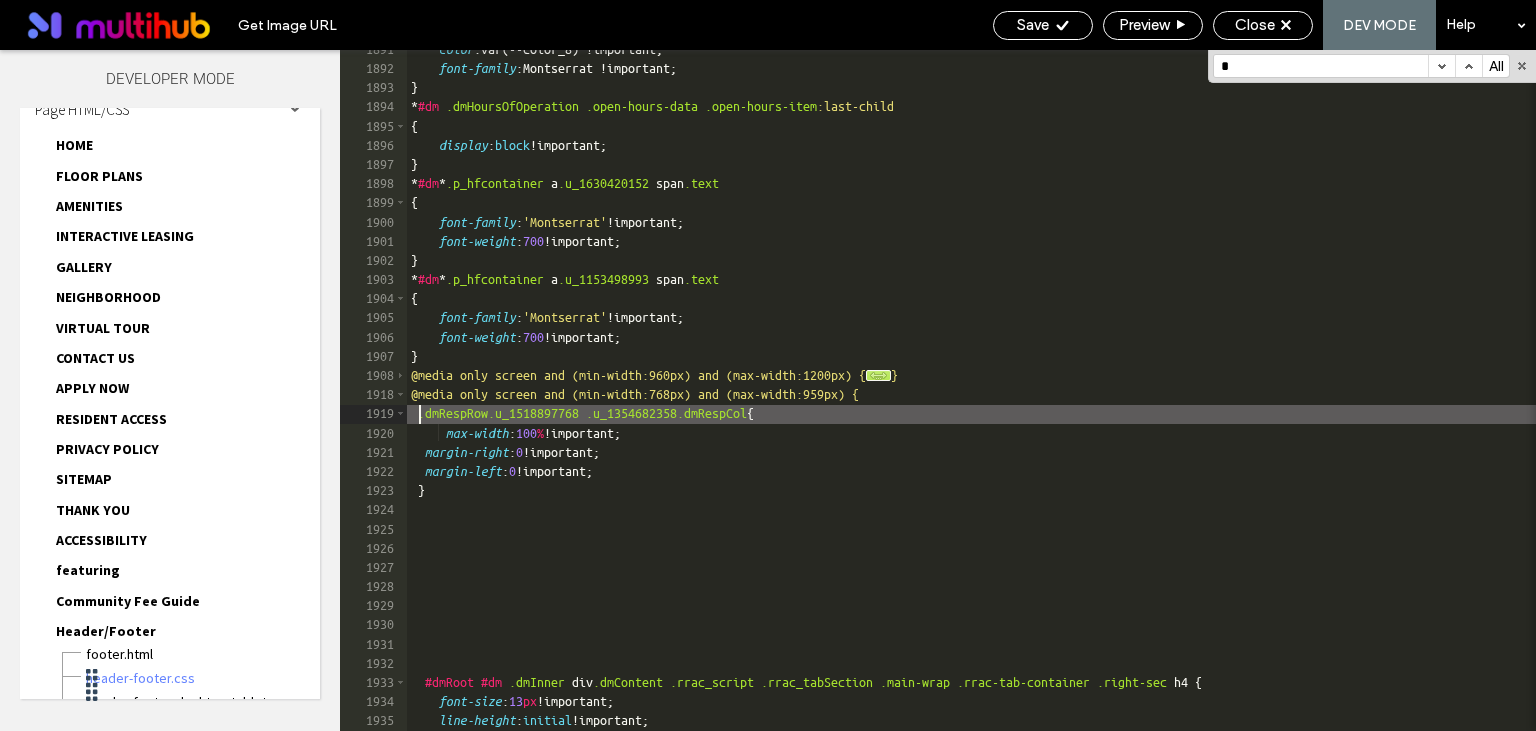 click on "color :var(--color_8) !important;      font-family :Montserrat !important; } * #dm   .dmHoursOfOperation   .open-hours-data   .open-hours-item :last-child {      display : block  !important; } * #dm  * .p_hfcontainer   a .u_1630420152   span .text {      font-family : 'Montserrat'  !important;      font-weight : 700  !important; } * #dm  * .p_hfcontainer   a .u_1153498993   span .text {      font-family : 'Montserrat'  !important;      font-weight : 700  !important; } @media only screen and (min-width:960px) and (max-width:1200px) { ... } @media only screen and (min-width:768px) and (max-width:959px) {   .dmRespRow.u_1518897768   .u_1354682358.dmRespCol {        max-width :  100 %  !important;    margin-right :  0  !important;    margin-left :  0  !important;   }                                                    #dmRoot   #dm   .dmInner   div .dmContent   .rrac_script   .rrac_tabSection   .main-wrap   .rrac-tab-container   .right-sec   h4   {      font-size : 13 px  !important;      line-height :    }" at bounding box center [971, 399] 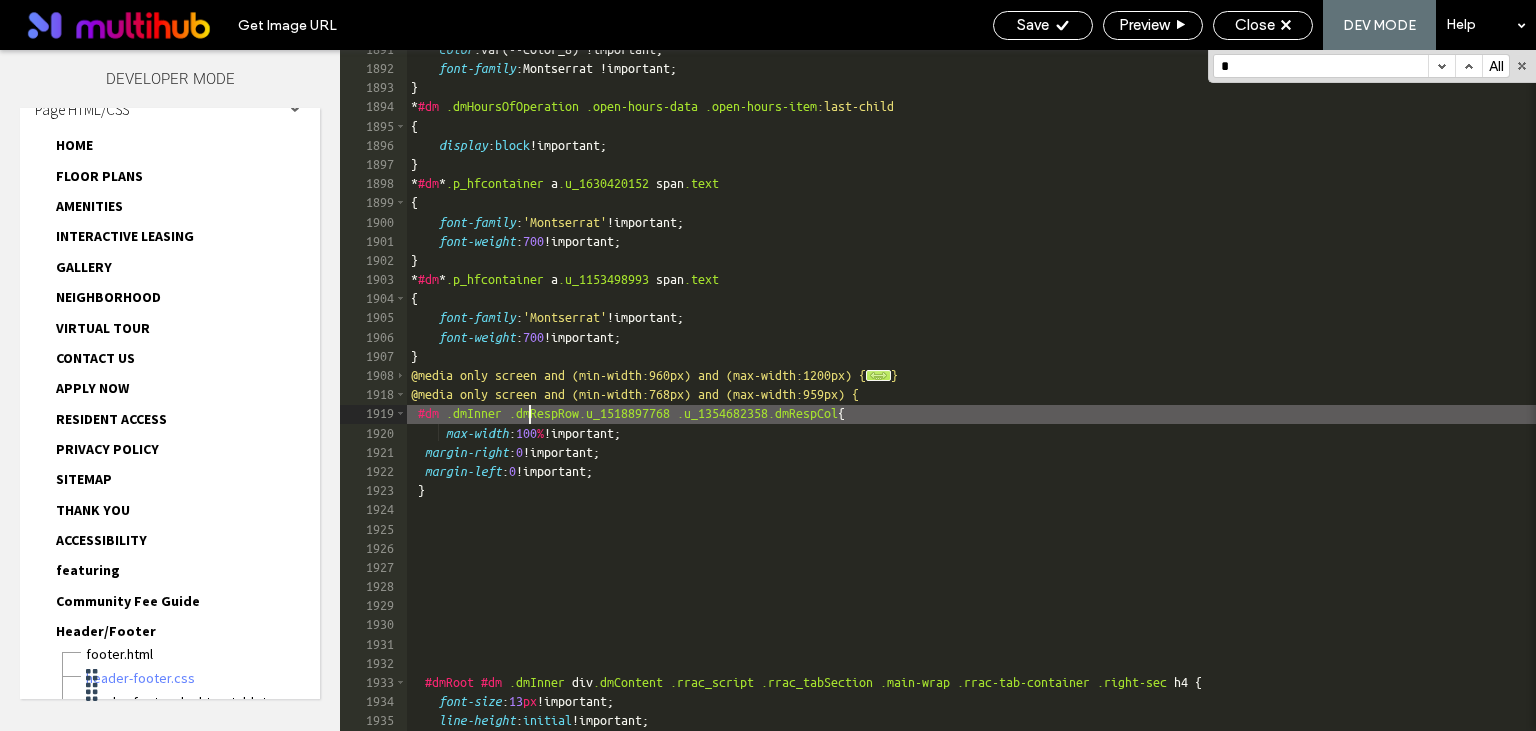 scroll, scrollTop: 0, scrollLeft: 0, axis: both 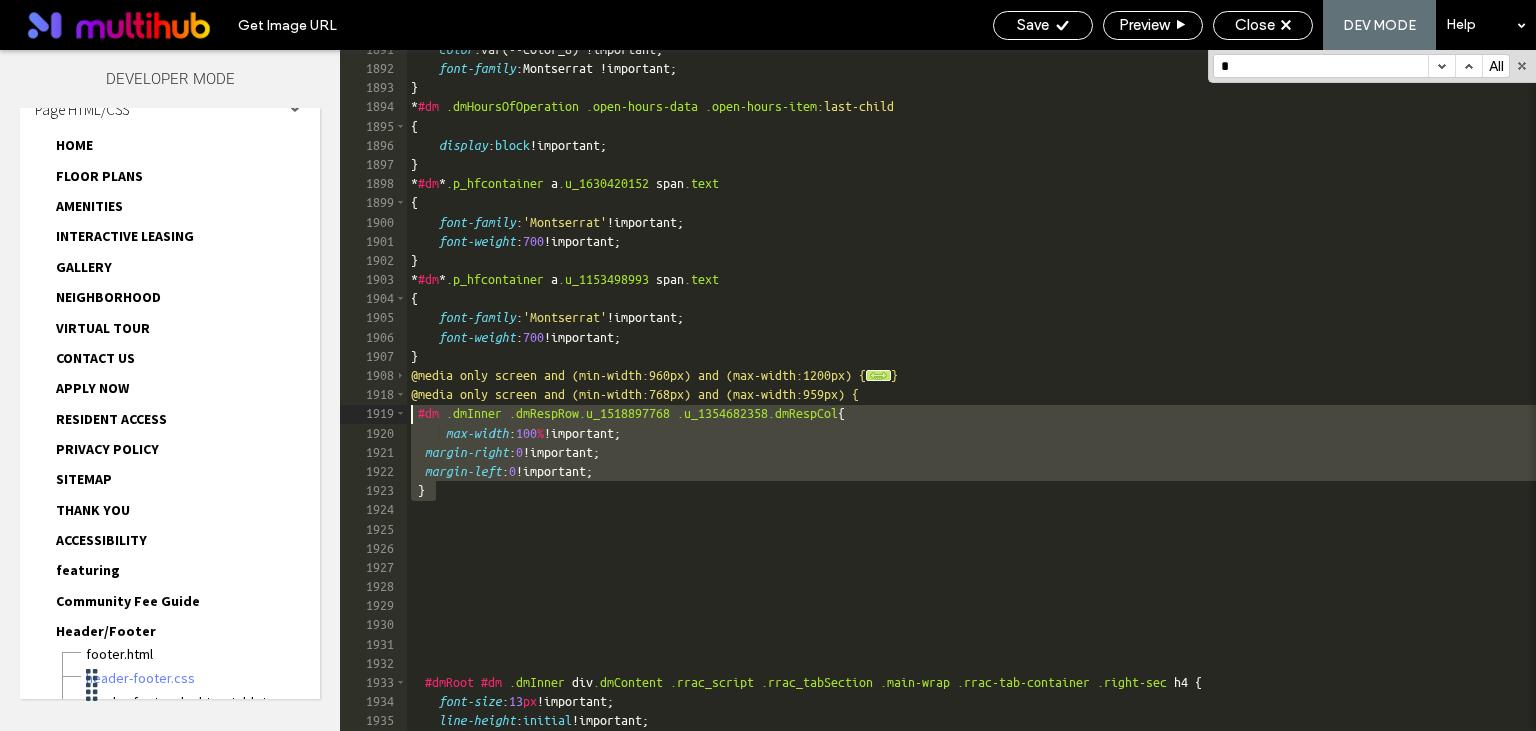 drag, startPoint x: 437, startPoint y: 500, endPoint x: 398, endPoint y: 408, distance: 99.92497 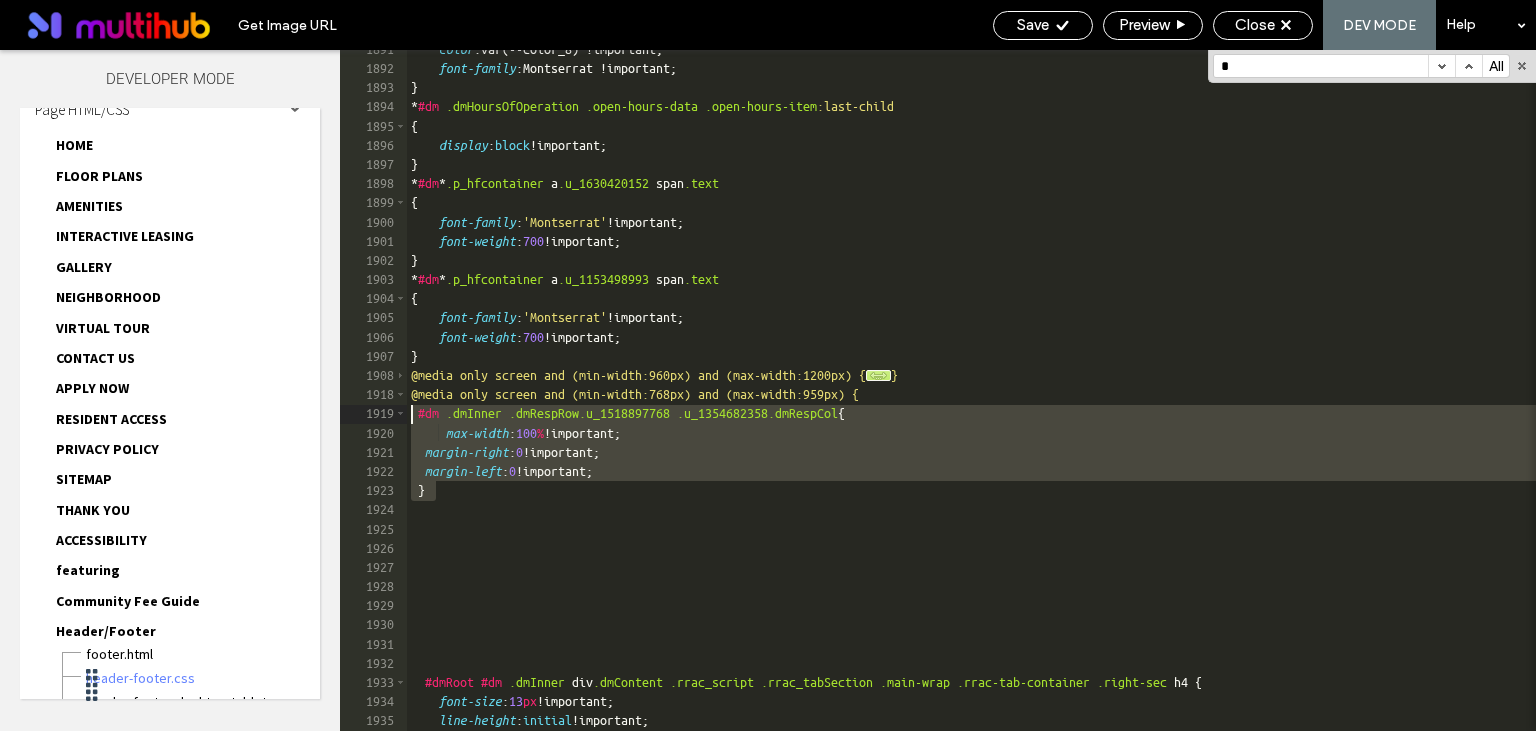 click on "..." at bounding box center (878, 375) 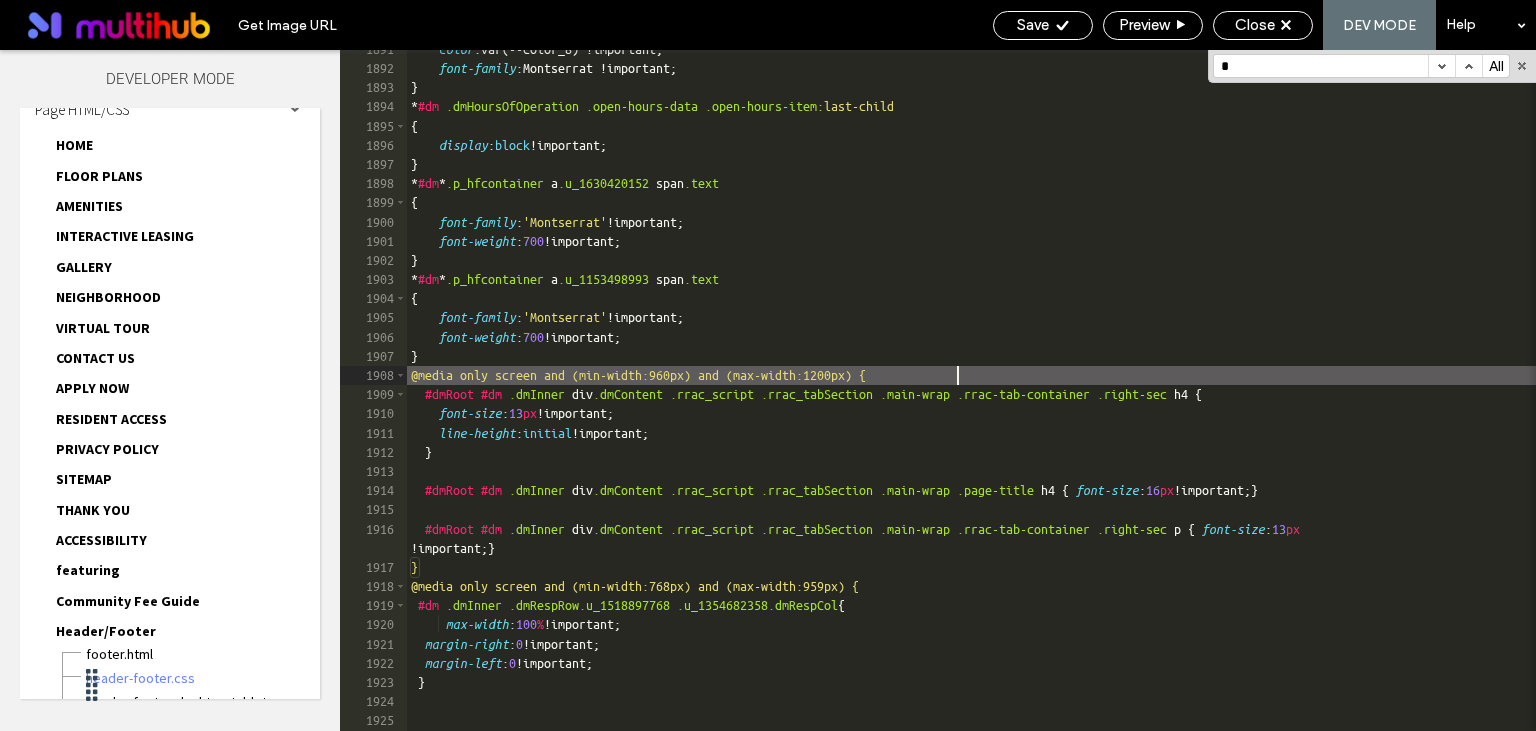 scroll, scrollTop: 31160, scrollLeft: 0, axis: vertical 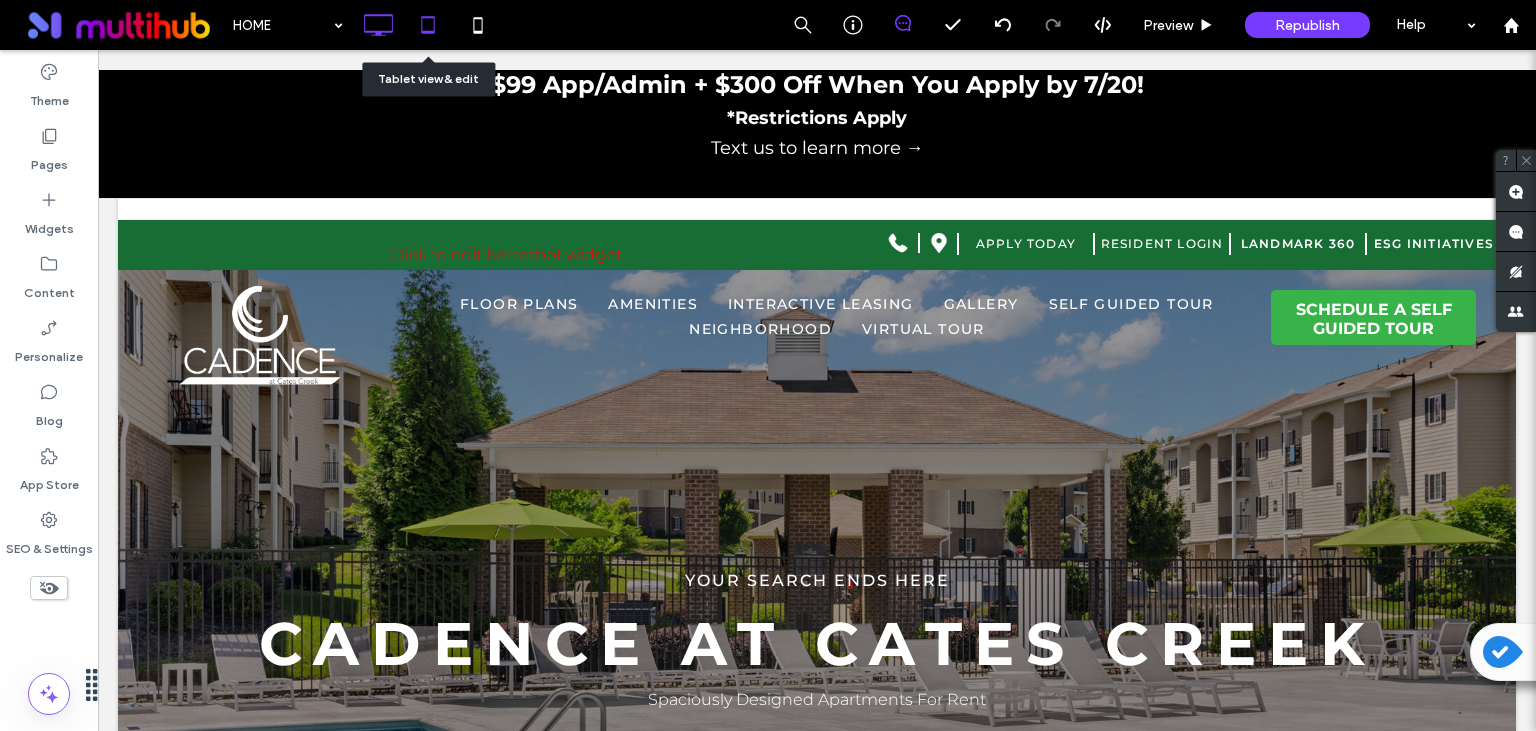 click 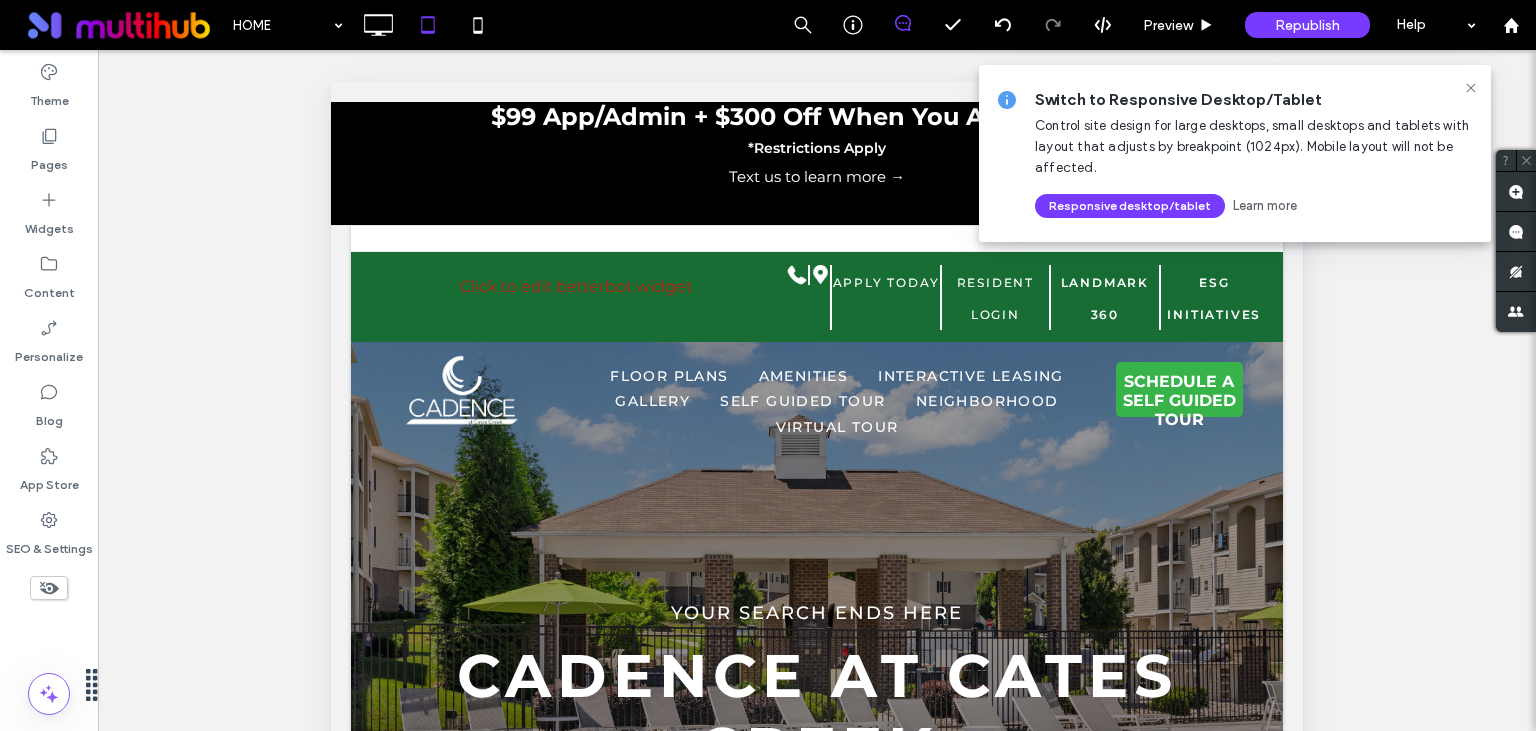 click on "Responsive desktop/tablet" at bounding box center [1130, 206] 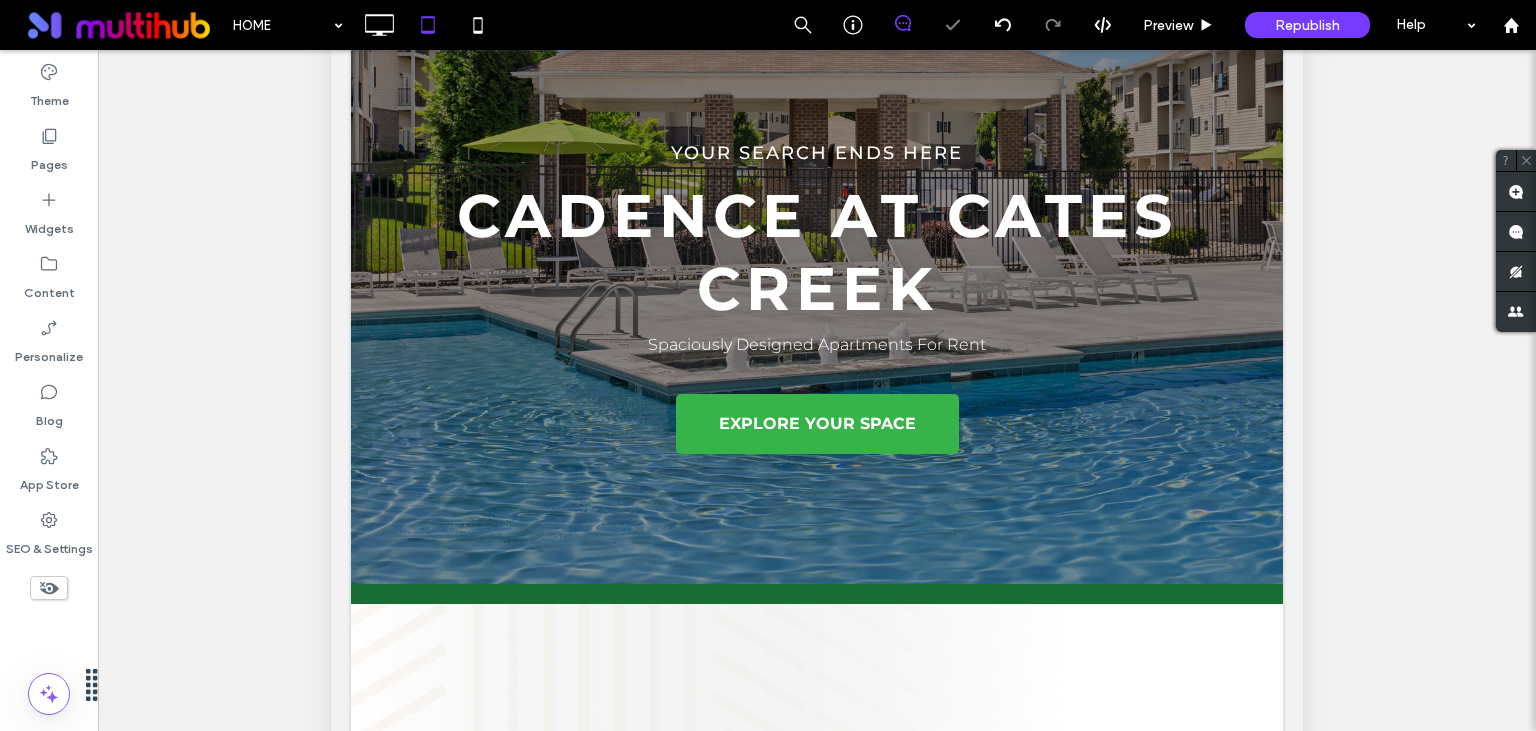scroll, scrollTop: 712, scrollLeft: 0, axis: vertical 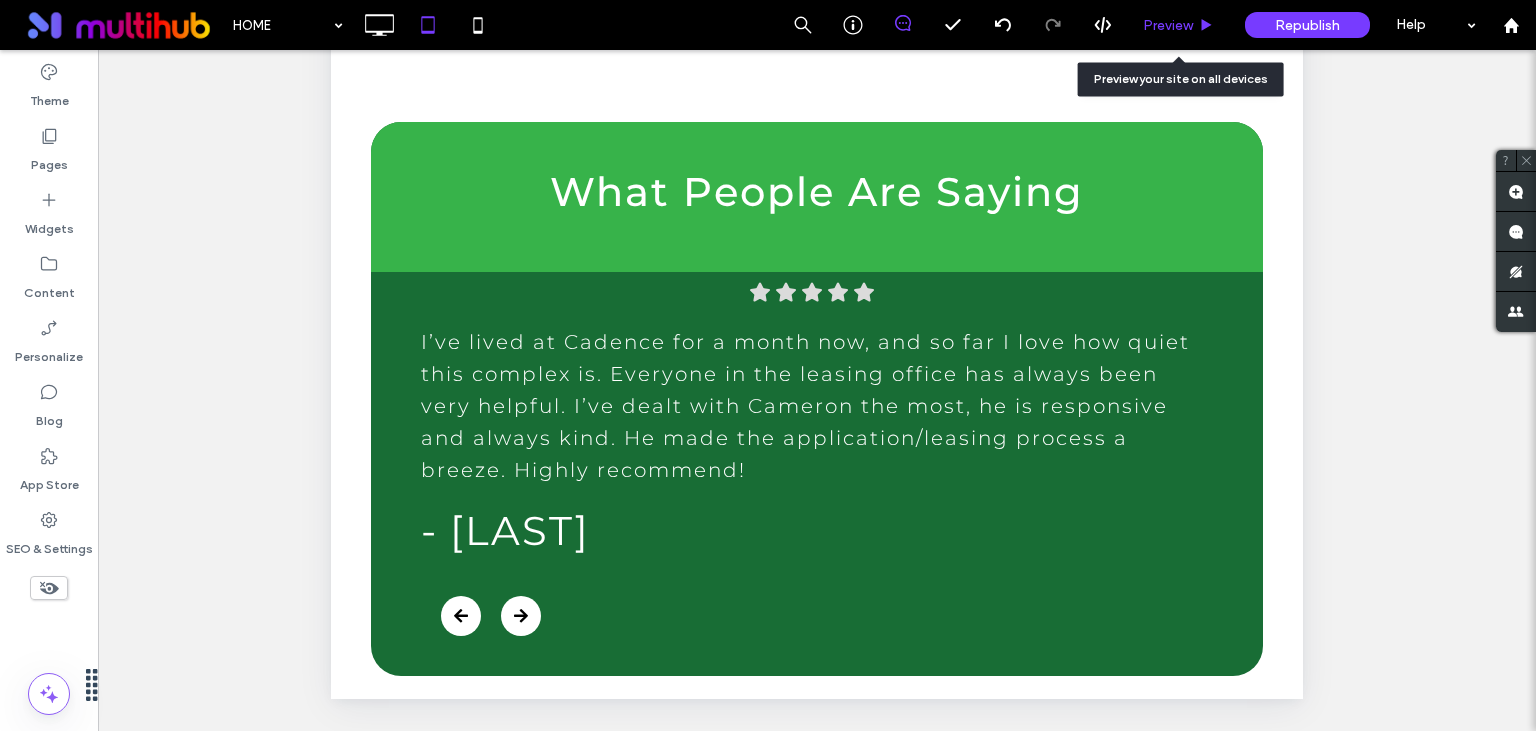click on "Preview" at bounding box center (1168, 25) 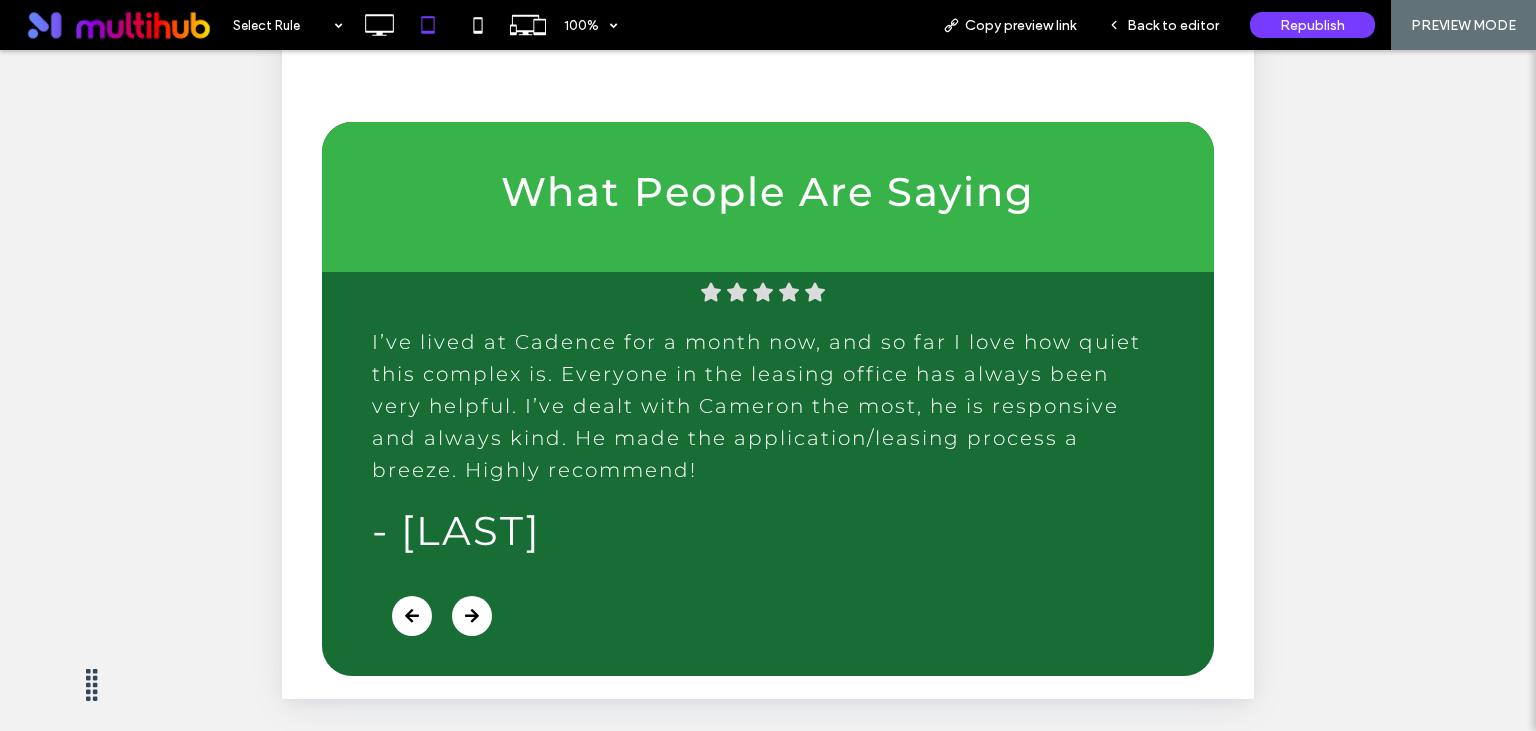 click on "Back to editor" at bounding box center [1173, 25] 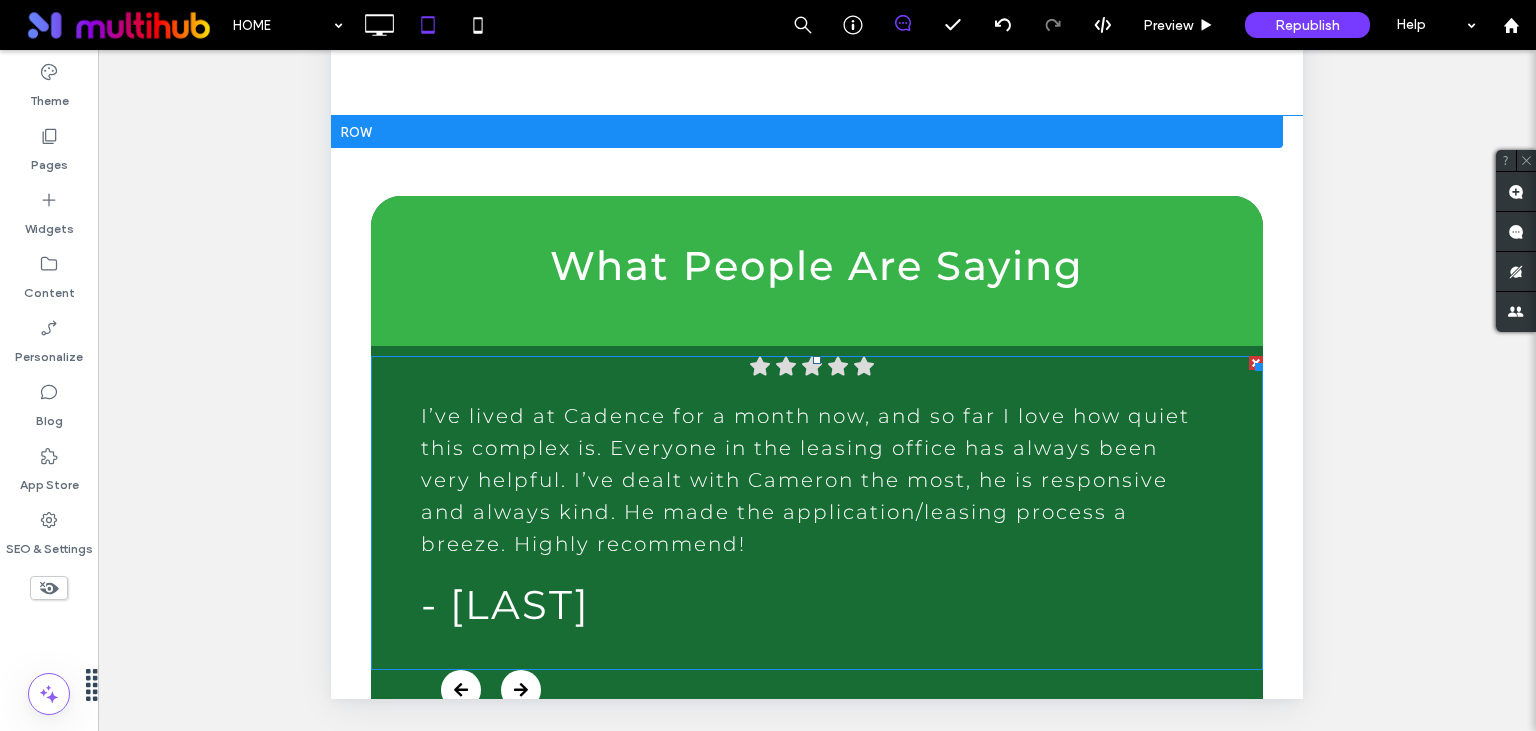scroll, scrollTop: 4224, scrollLeft: 0, axis: vertical 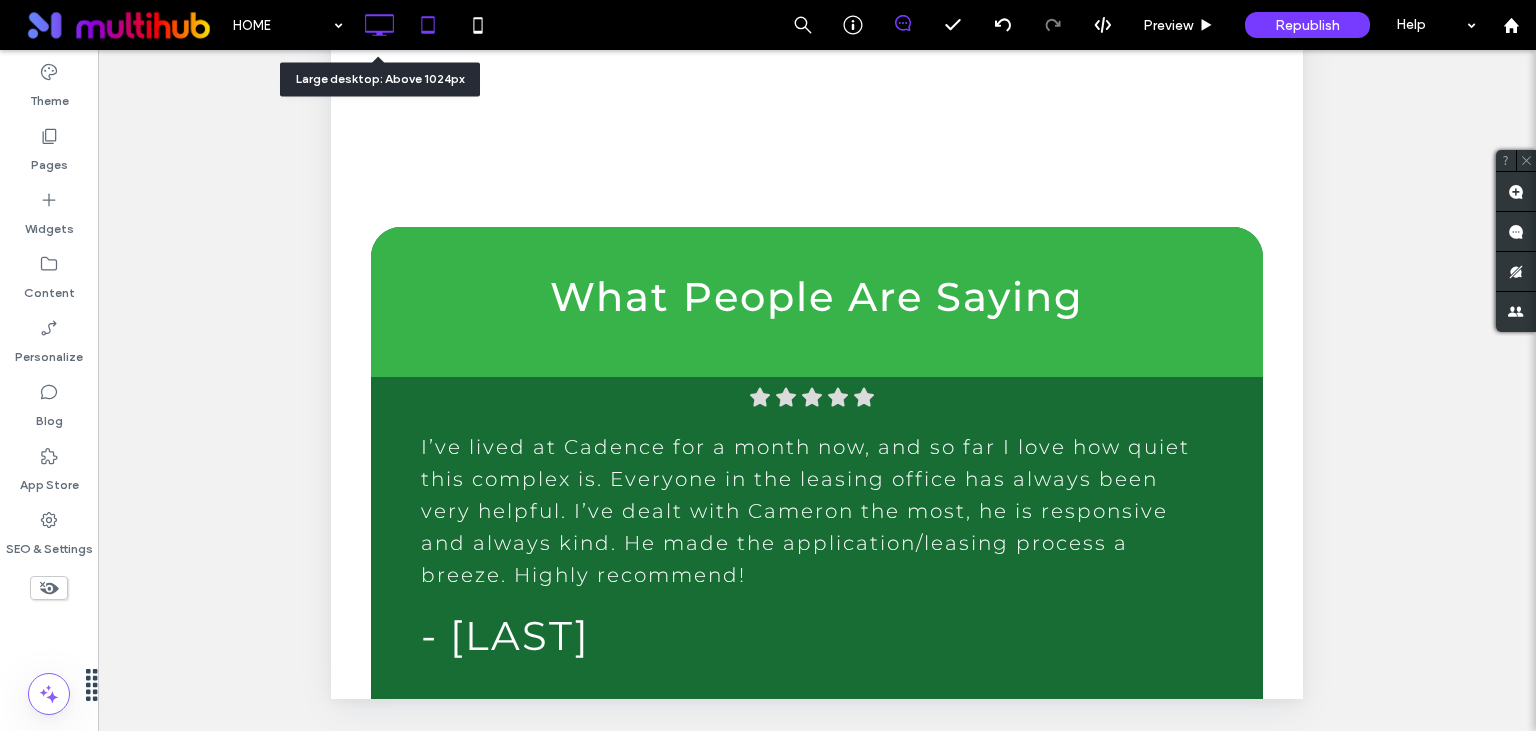 click 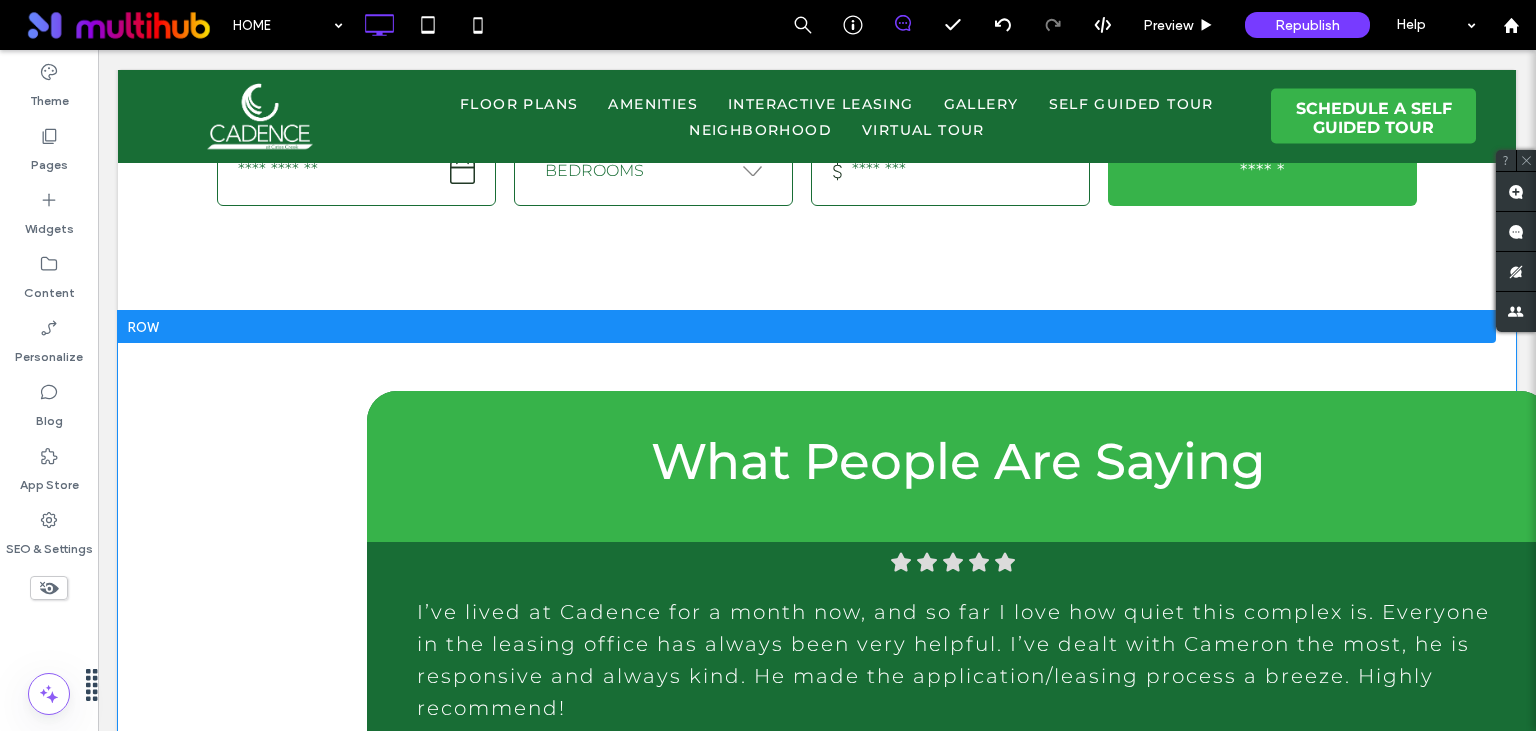 scroll, scrollTop: 3746, scrollLeft: 0, axis: vertical 